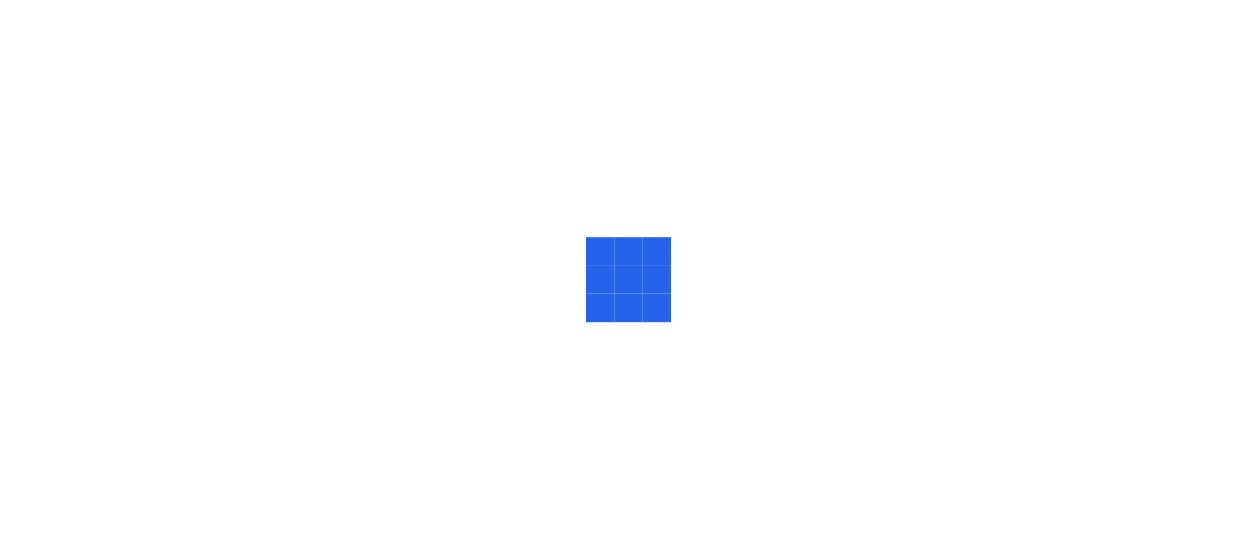 scroll, scrollTop: 0, scrollLeft: 0, axis: both 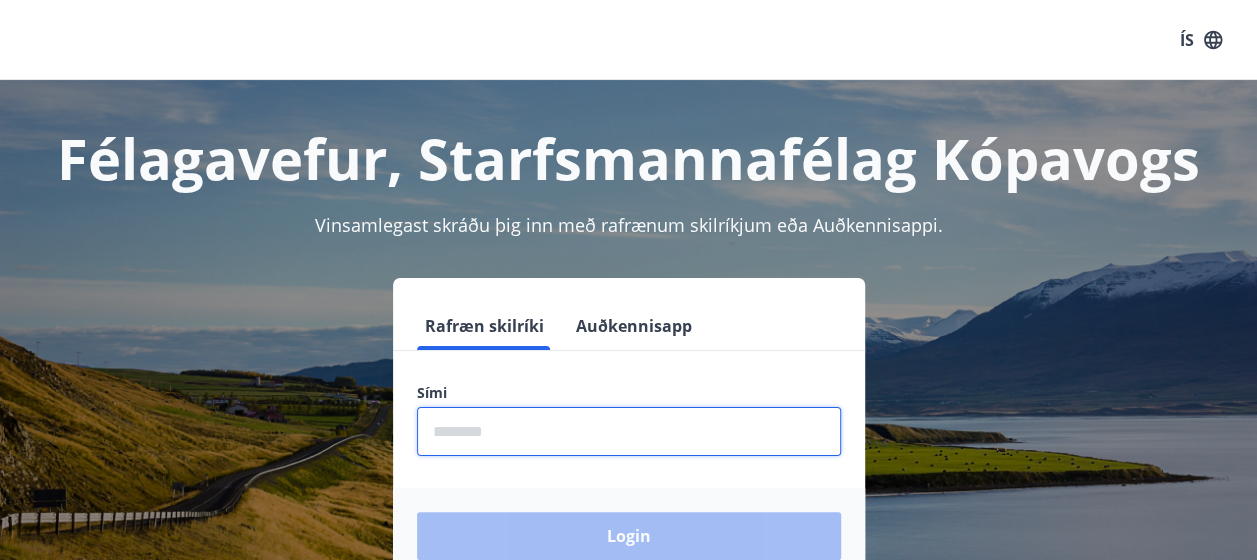 click at bounding box center (629, 431) 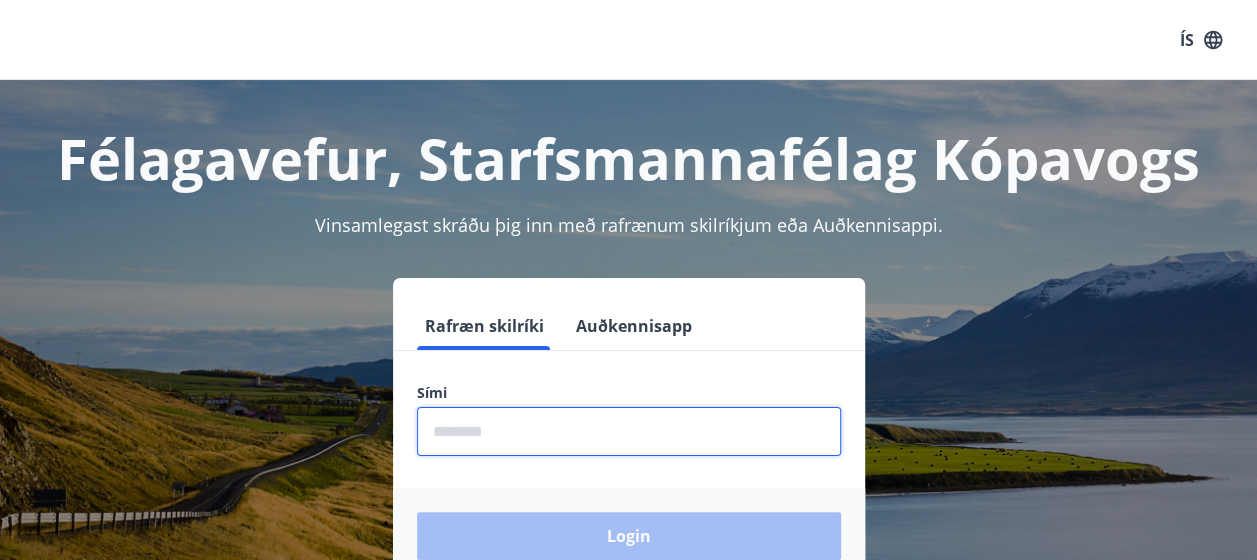 type on "********" 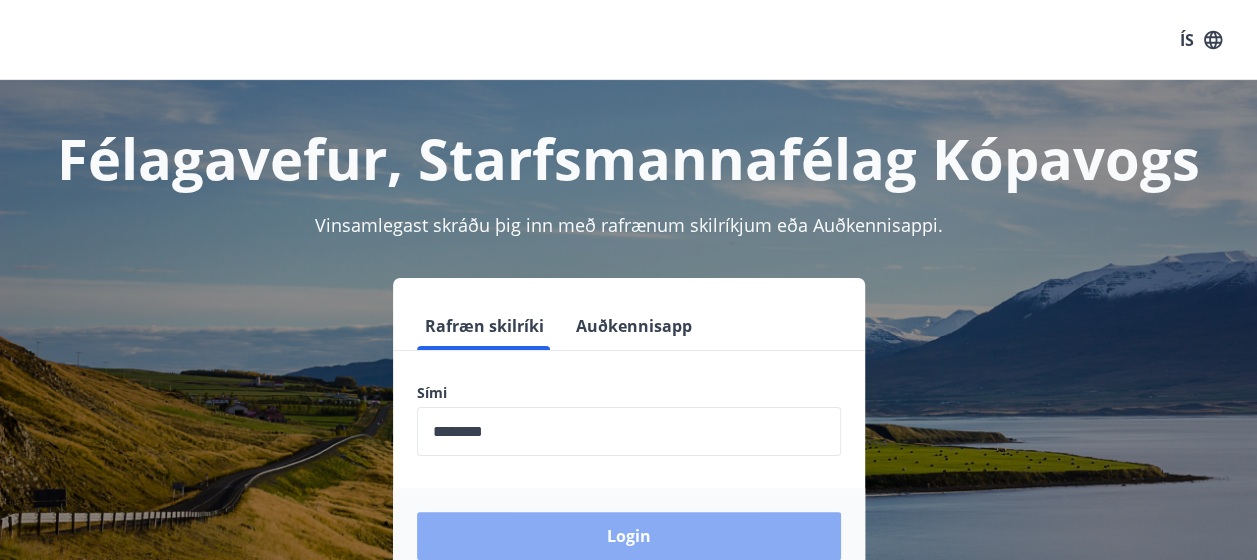click on "Login" at bounding box center (629, 536) 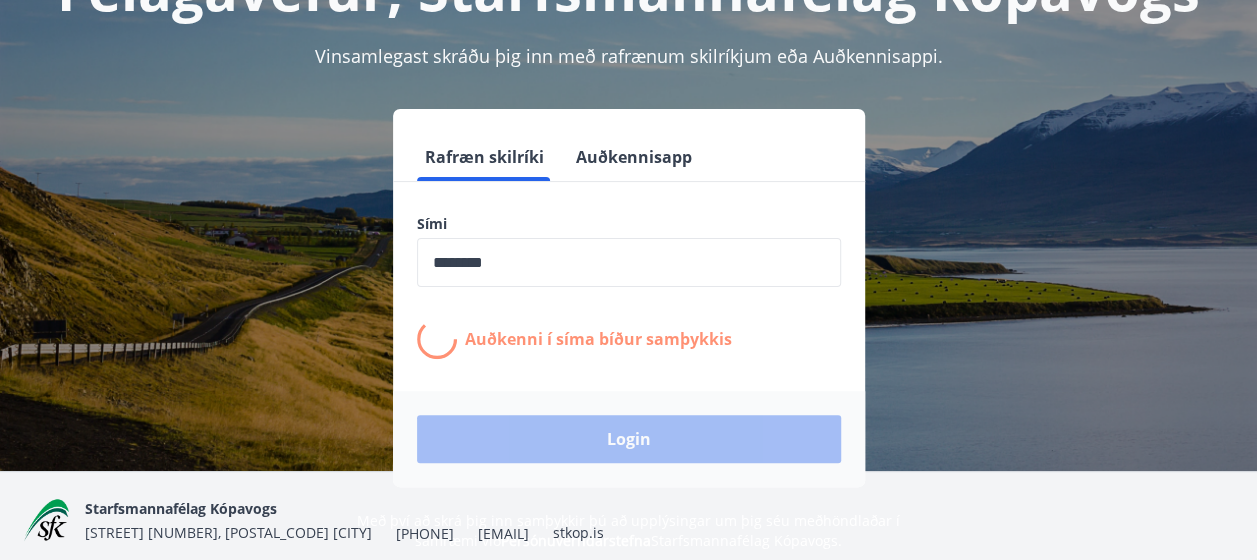 scroll, scrollTop: 245, scrollLeft: 0, axis: vertical 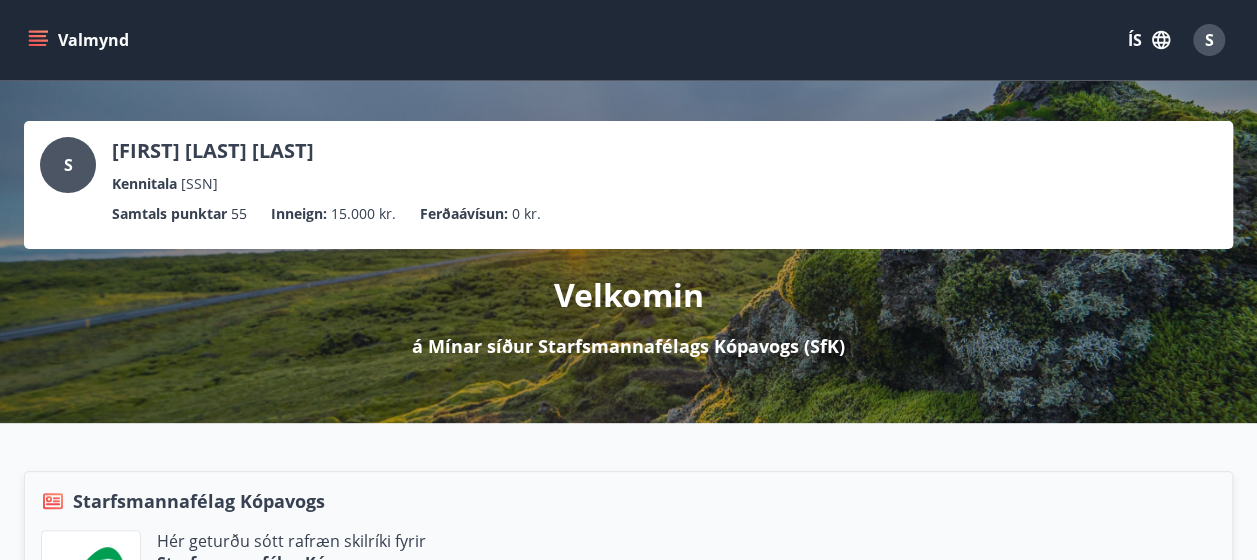 click 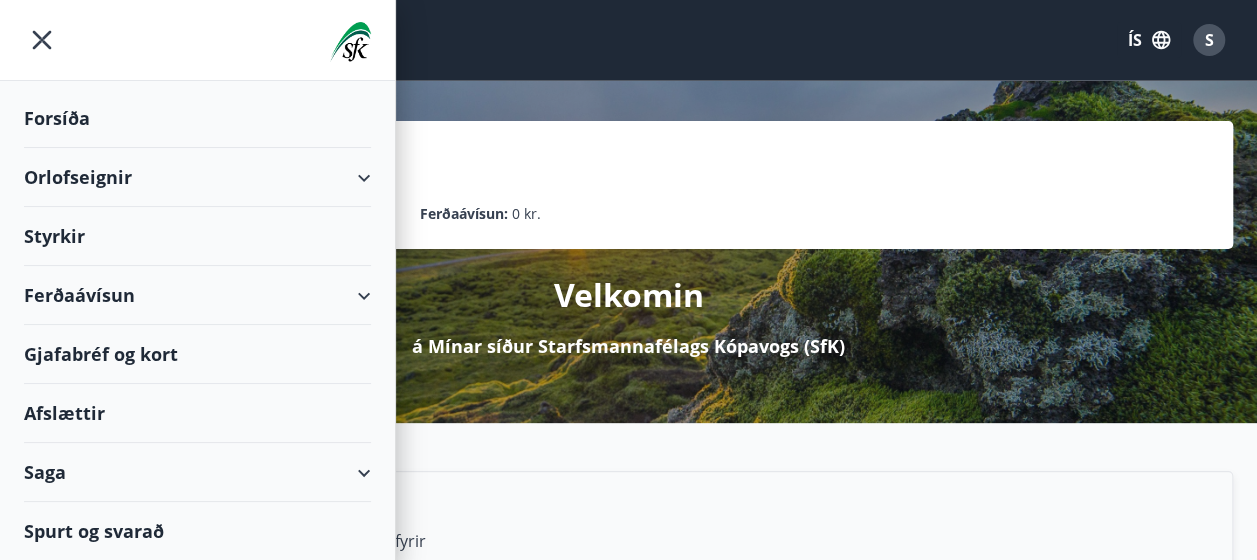 click on "Orlofseignir" at bounding box center [197, 177] 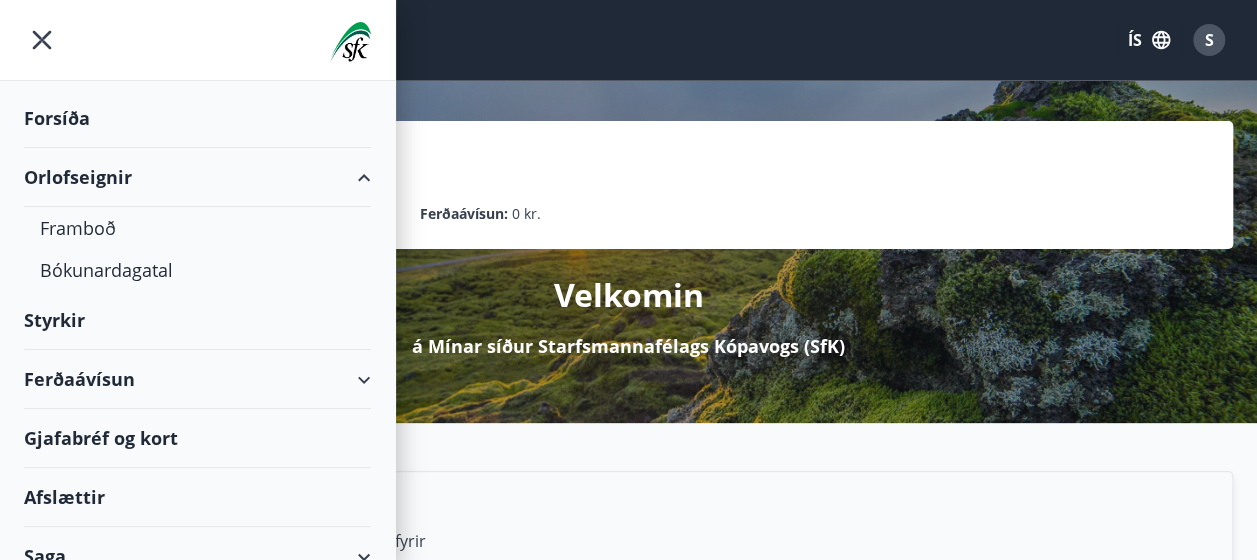 click on "Orlofseignir" at bounding box center [197, 177] 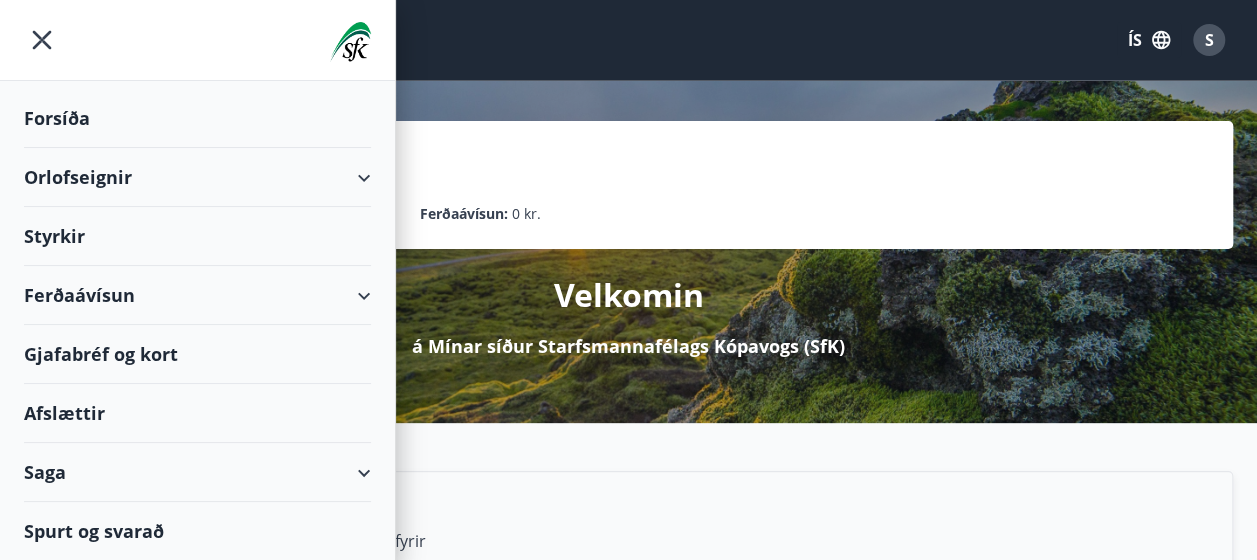 click 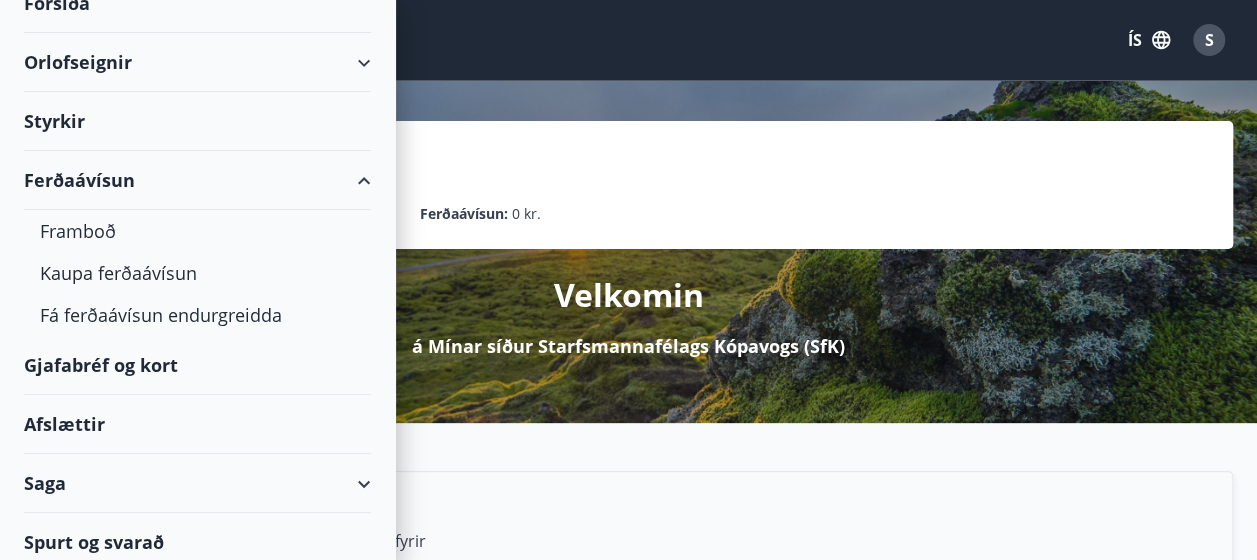 scroll, scrollTop: 123, scrollLeft: 0, axis: vertical 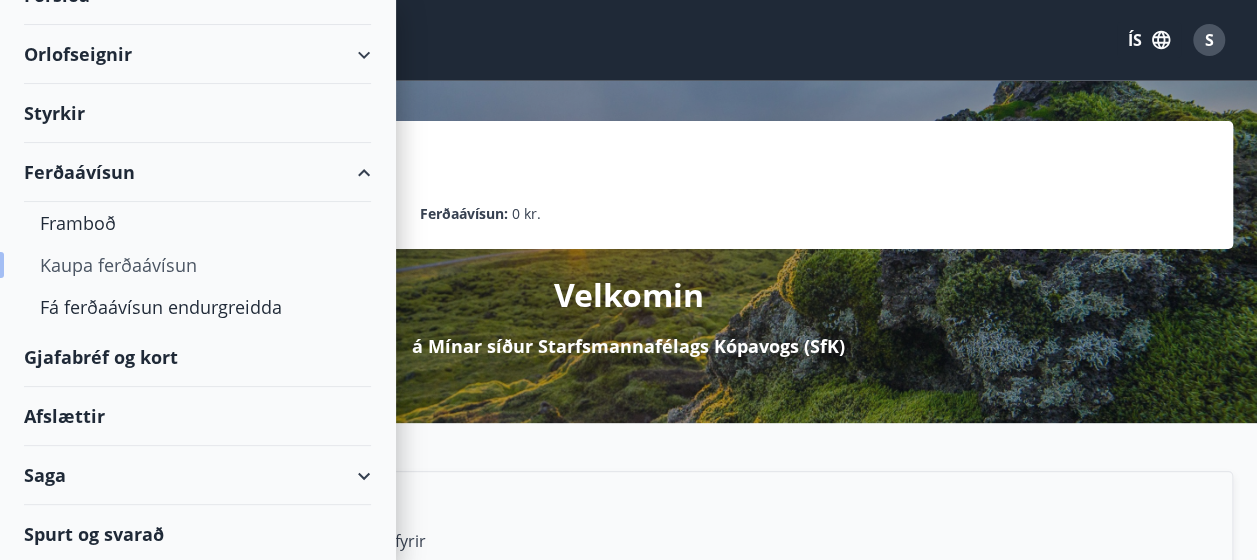 click on "Kaupa ferðaávísun" at bounding box center [197, 265] 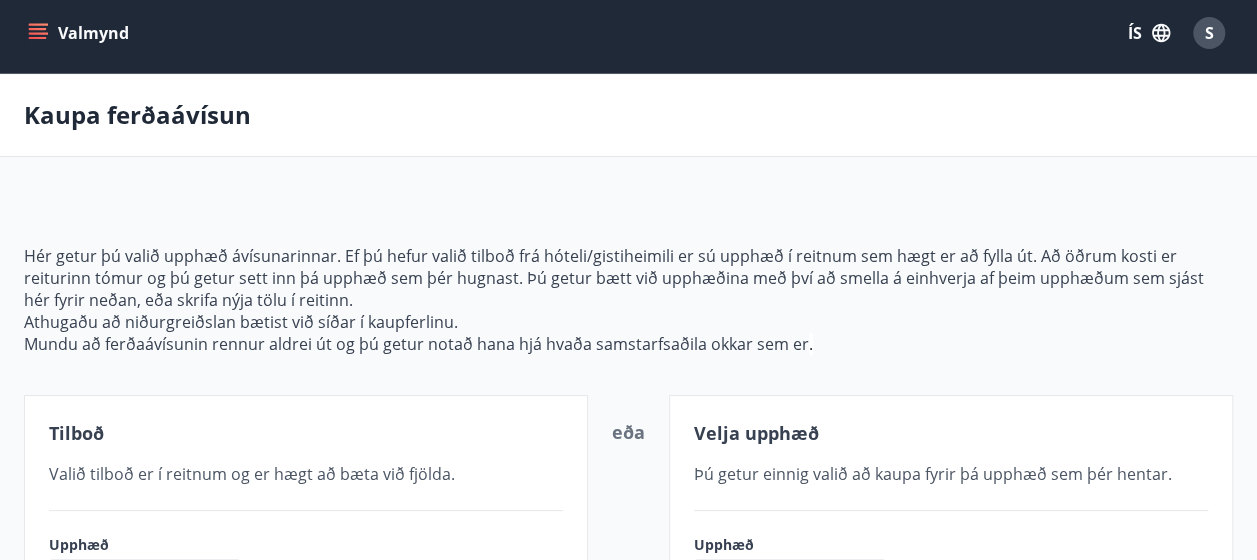 scroll, scrollTop: 0, scrollLeft: 0, axis: both 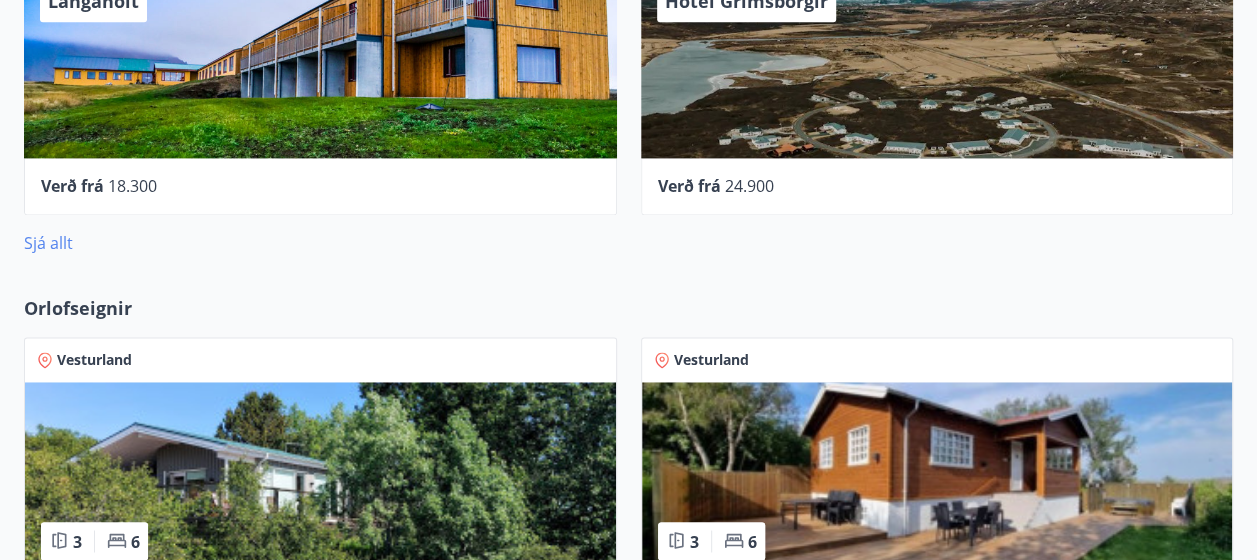 click on "Sjá allt" at bounding box center (48, 243) 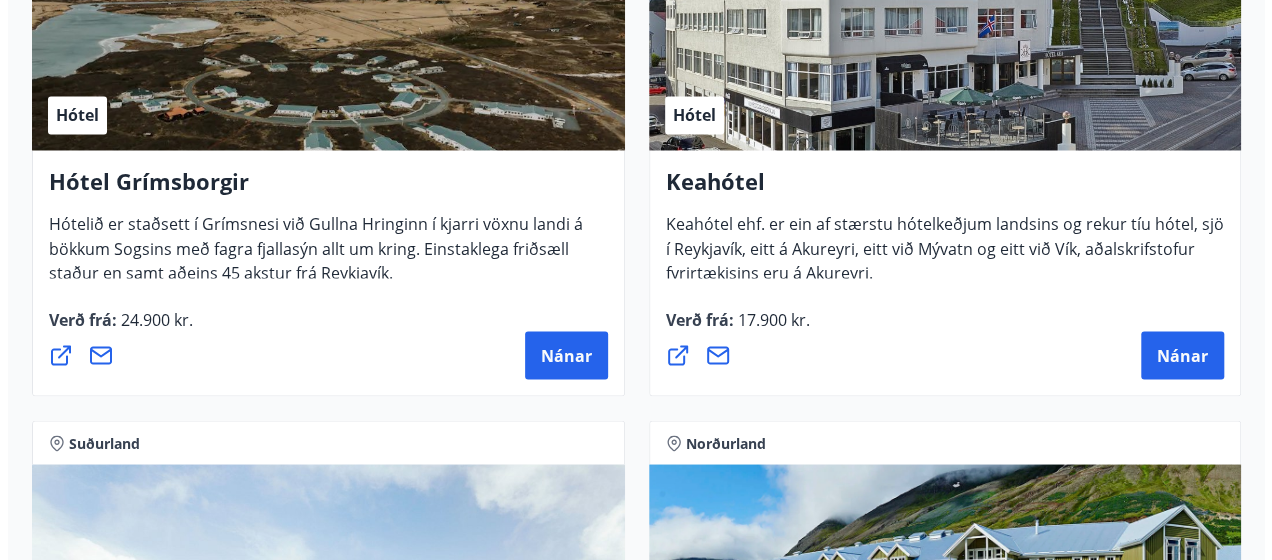 scroll, scrollTop: 1748, scrollLeft: 0, axis: vertical 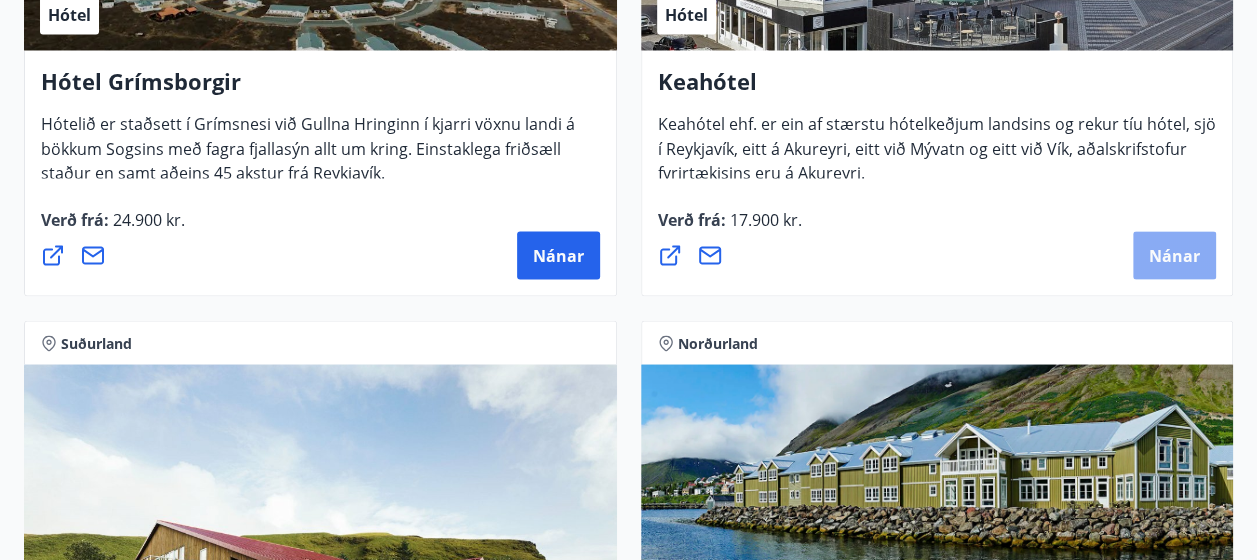 click on "Nánar" at bounding box center [1174, 255] 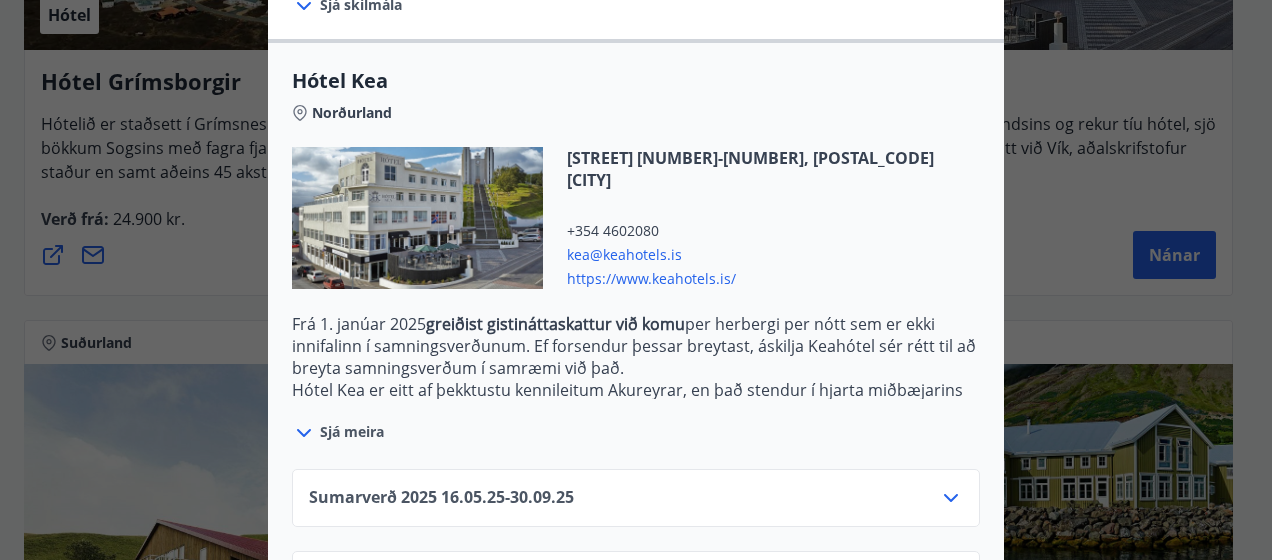 scroll, scrollTop: 580, scrollLeft: 0, axis: vertical 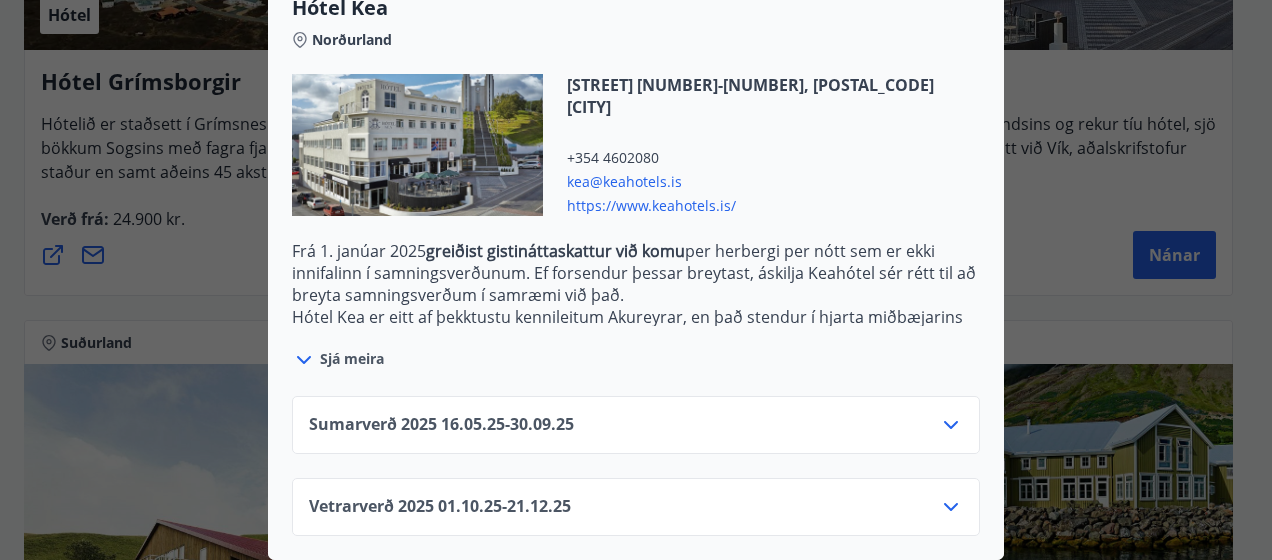 click 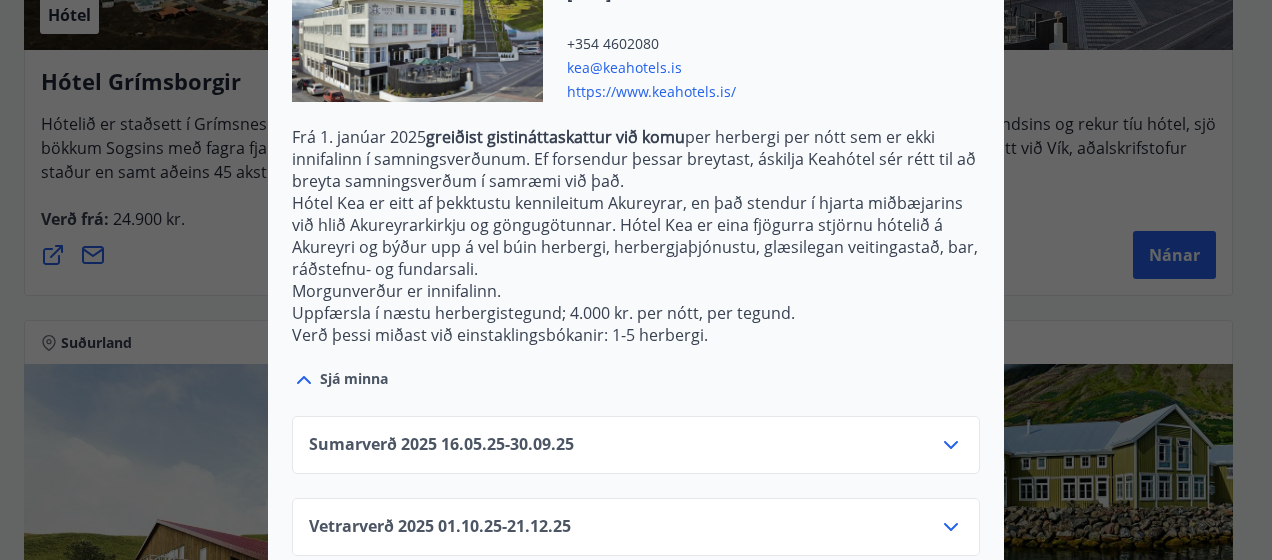 scroll, scrollTop: 714, scrollLeft: 0, axis: vertical 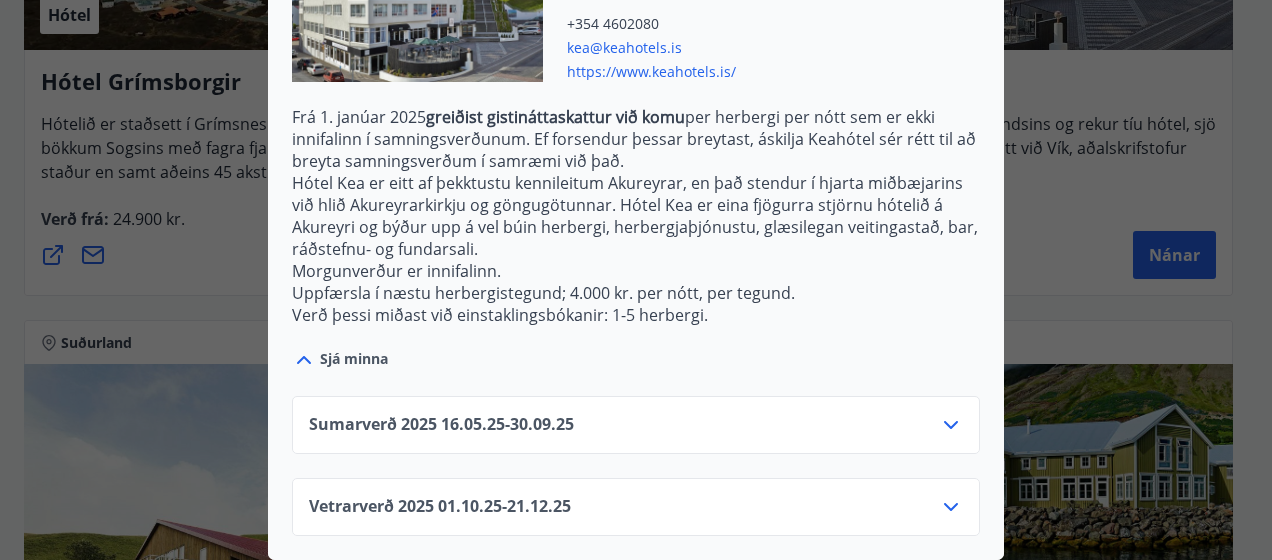 click 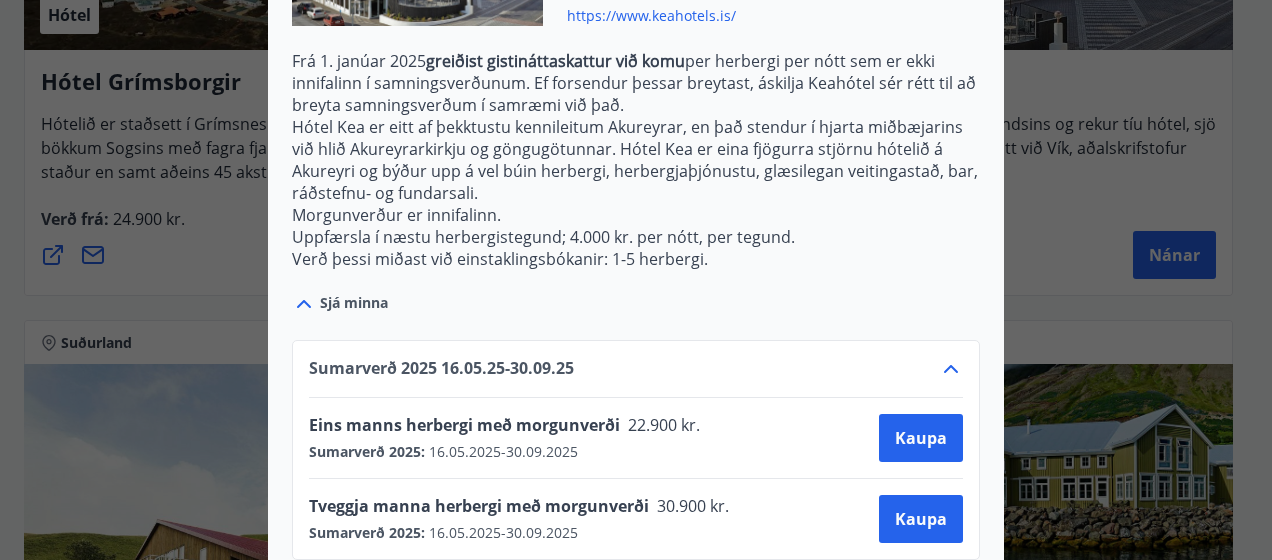 scroll, scrollTop: 475, scrollLeft: 0, axis: vertical 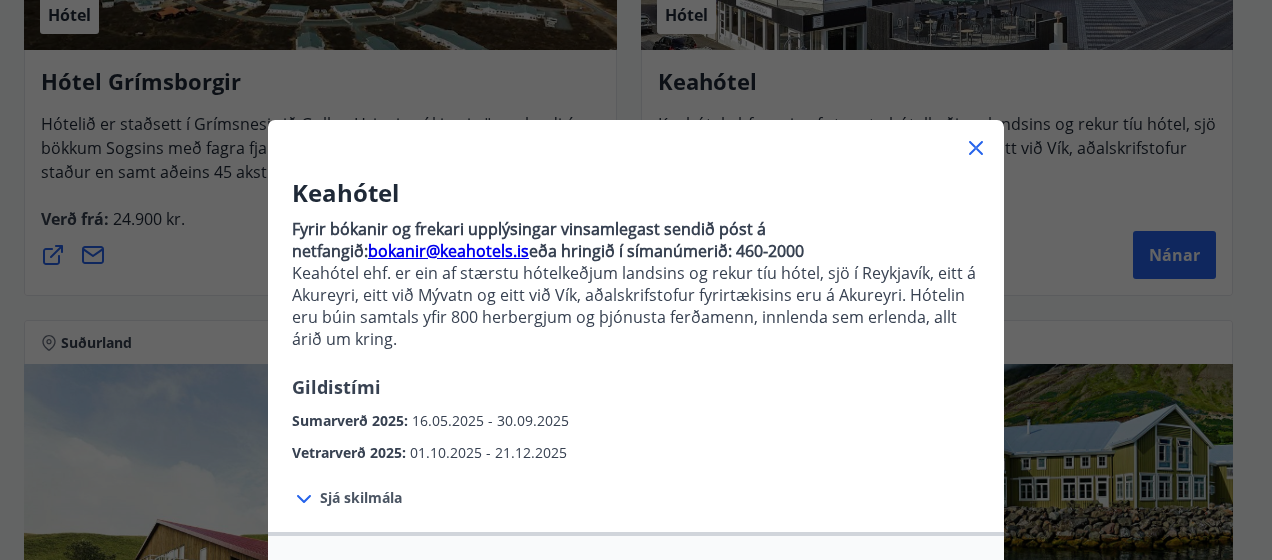 click on "Keahótel Fyrir bókanir og frekari upplýsingar vinsamlegast sendið póst á netfangið:  [EMAIL]  eða hringið í símanúmerið: [PHONE]
Keahótel ehf. er ein af stærstu hótelkeðjum landsins og rekur tíu hótel, sjö í Reykjavík, eitt á Akureyri, eitt við Mývatn og eitt við Vík, aðalskrifstofur fyrirtækisins eru á Akureyri. Hótelin eru búin samtals yfir 800 herbergjum og þjónusta ferðamenn, innlenda sem erlenda, allt árið um kring.
Gildistími Sumarverð 2025 : 05.16.2025 - 09.30.2025 Vetrarverð 2025 : 10.01.2025 - 12.21.2025 Sjá skilmála Samningsverð eru háð bókunarstöðu og áskilja Keahótel sér rétt til að bjóða hærra verð sé bókunarstaða þannig. Suma daga gætu sést lægri verð á heimasíðu hótelanna. Við bjóðum ykkur þau að sjálfsögðu, ef um sömu bókunar- og greiðsluskilmála er að ræða.
Afbókunarskilmálar: Hægt er að afbóka án gjalda allt að 24 klst. fyrir innritun.
Hótel Kea Norðurland [PHONE]" at bounding box center (636, 280) 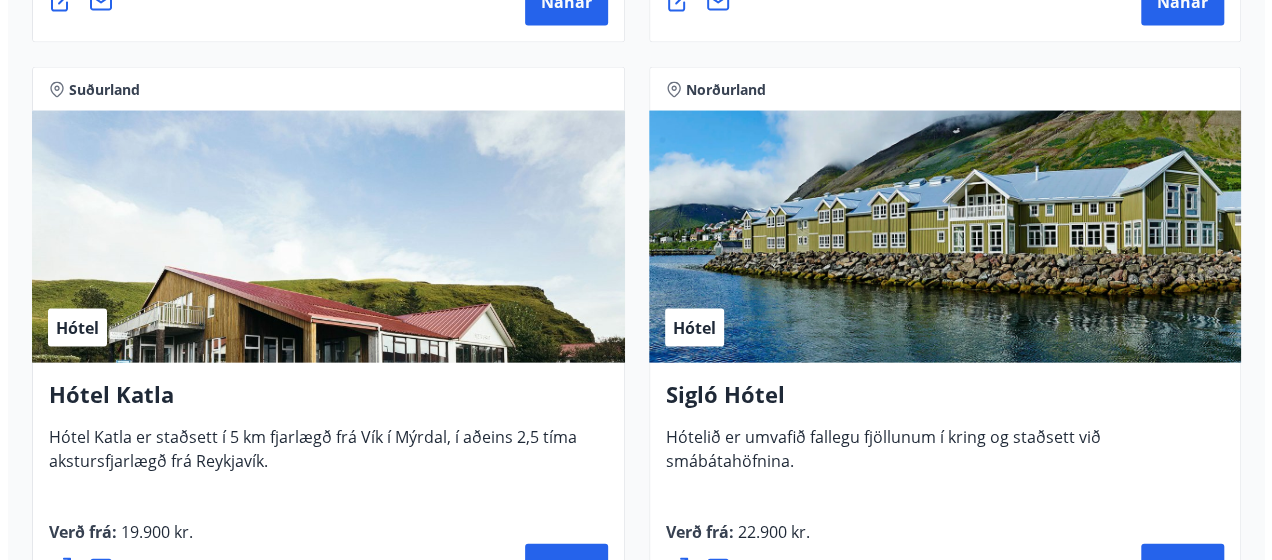scroll, scrollTop: 2100, scrollLeft: 0, axis: vertical 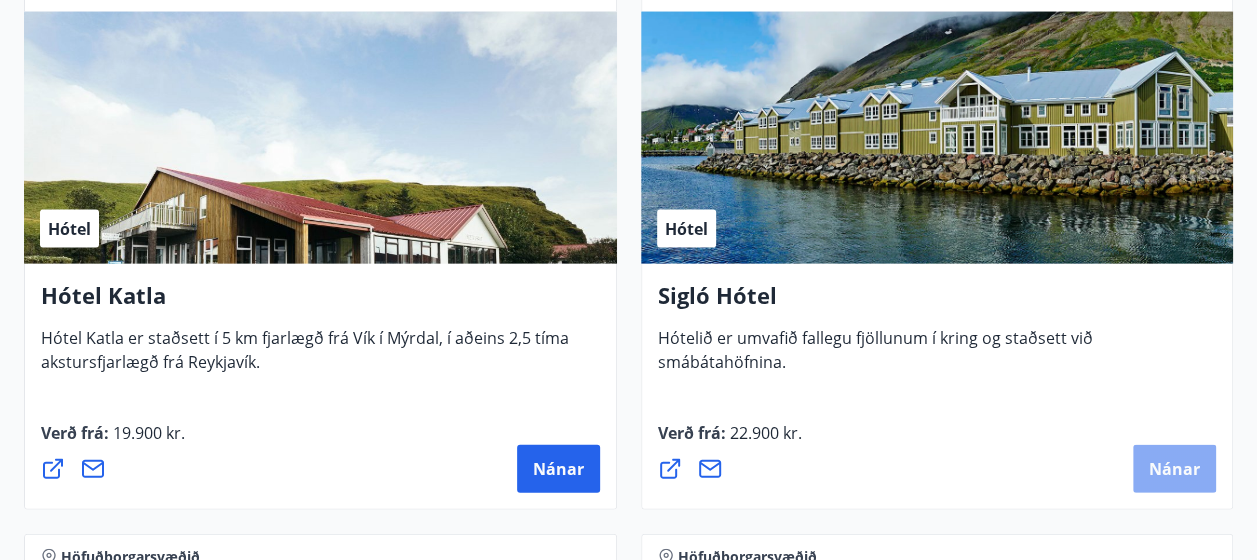 click on "Nánar" at bounding box center (1174, 469) 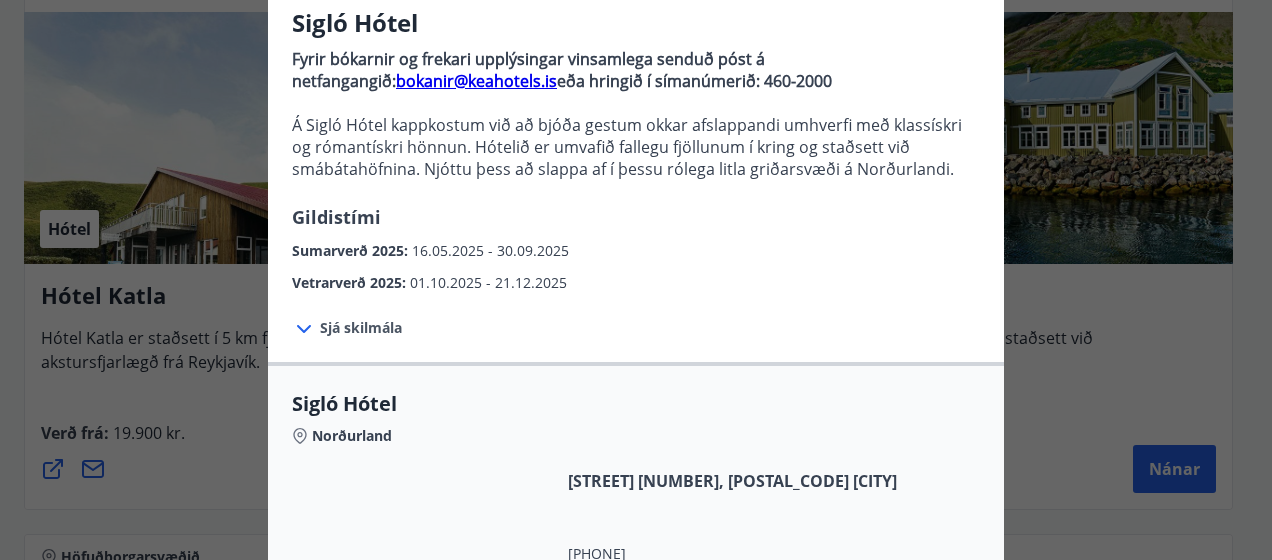scroll, scrollTop: 0, scrollLeft: 0, axis: both 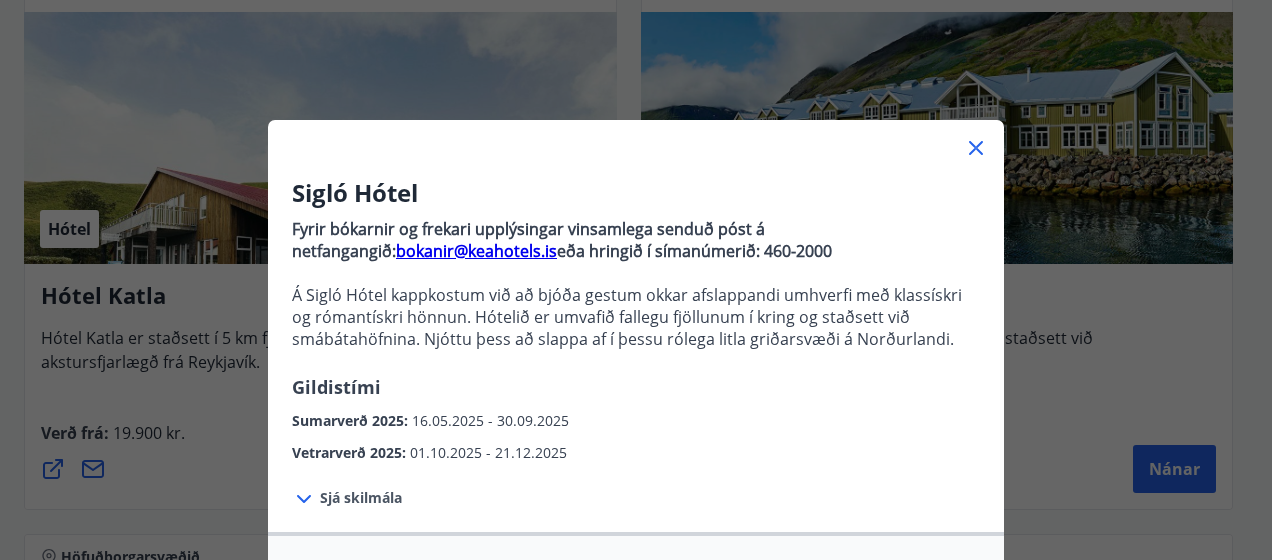 click 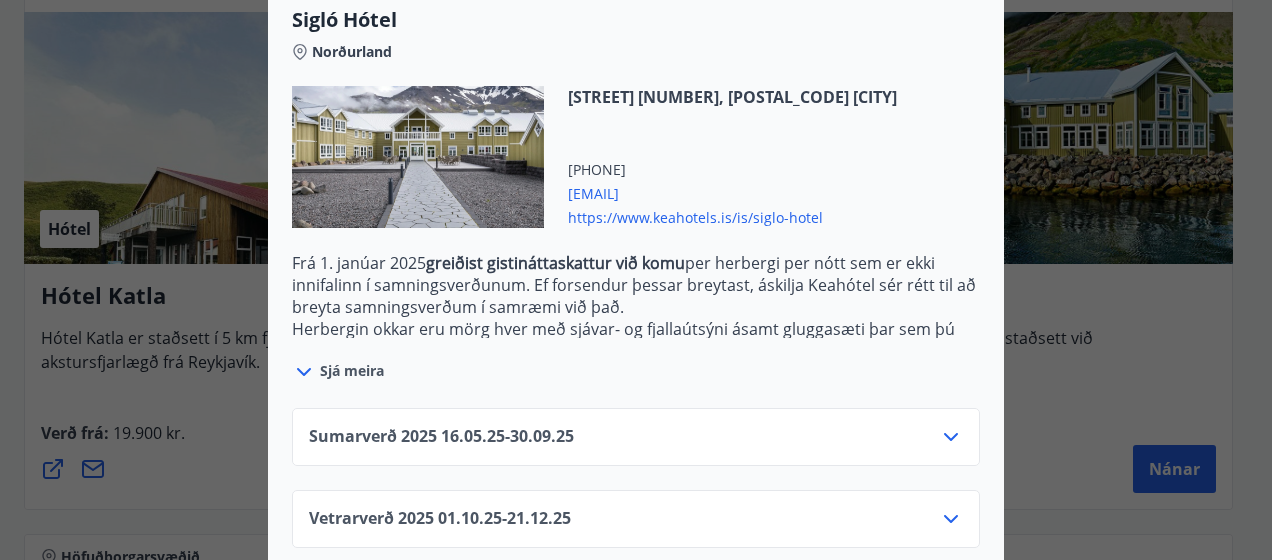 scroll, scrollTop: 776, scrollLeft: 0, axis: vertical 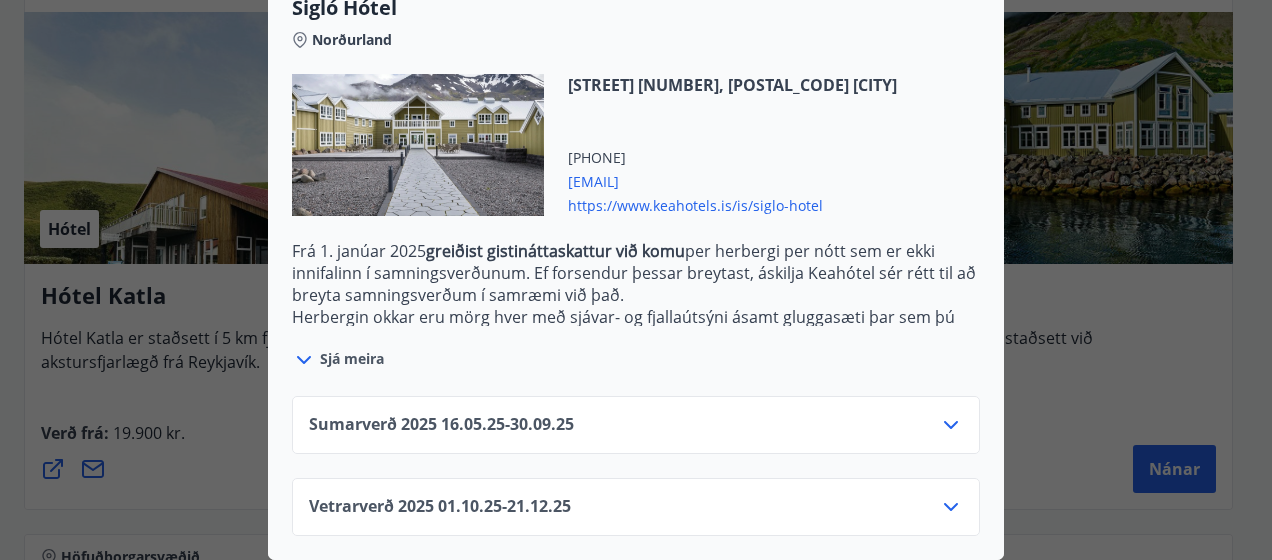 click 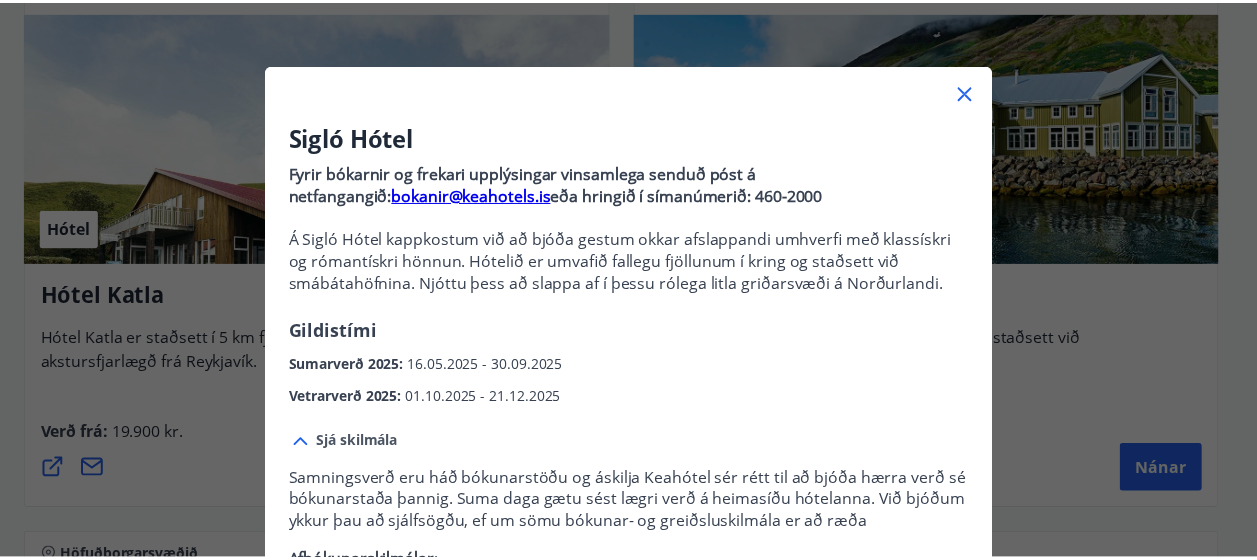 scroll, scrollTop: 37, scrollLeft: 0, axis: vertical 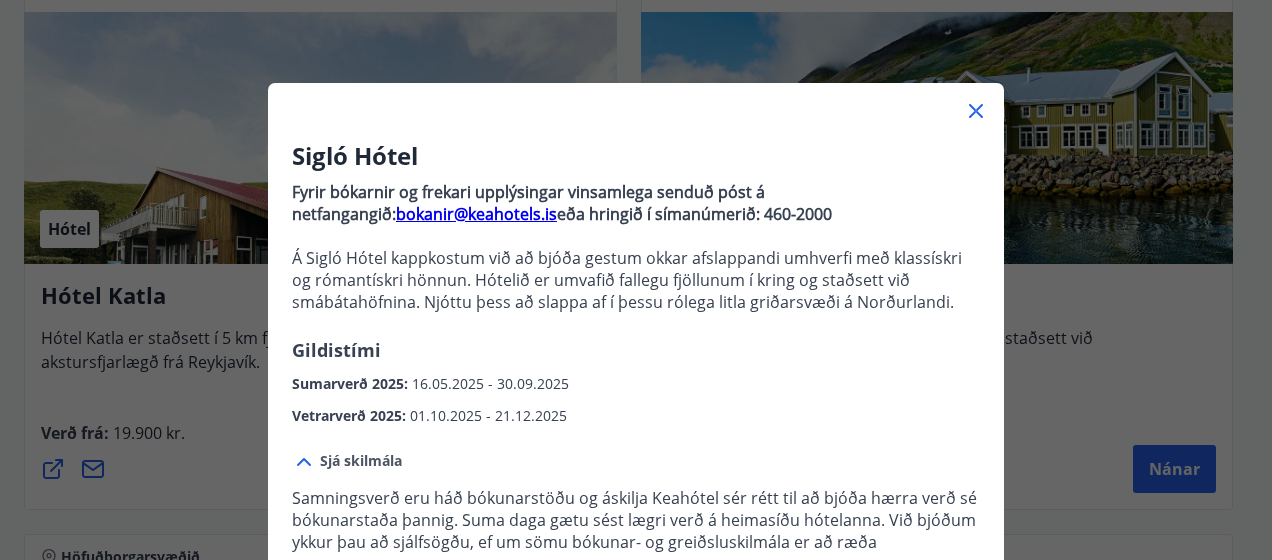 click 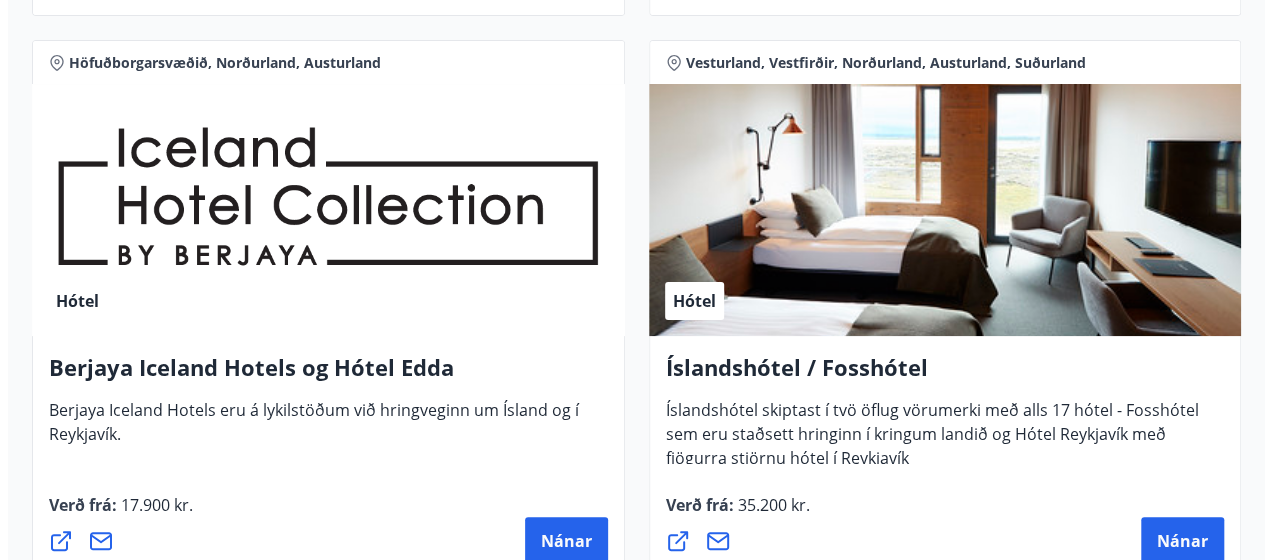 scroll, scrollTop: 3900, scrollLeft: 0, axis: vertical 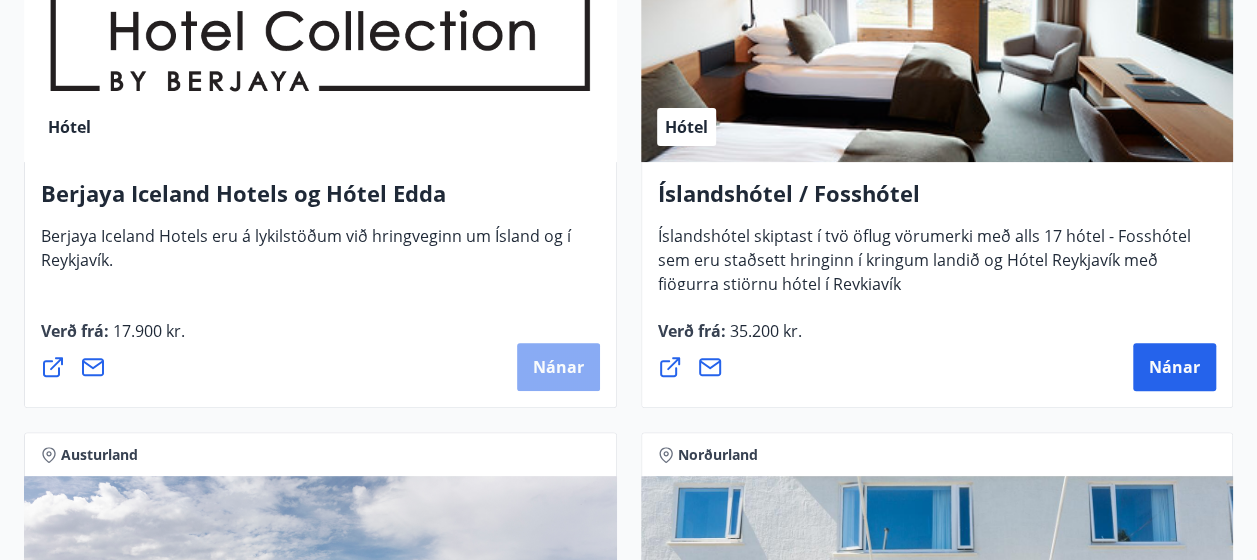 click on "Nánar" at bounding box center (558, 367) 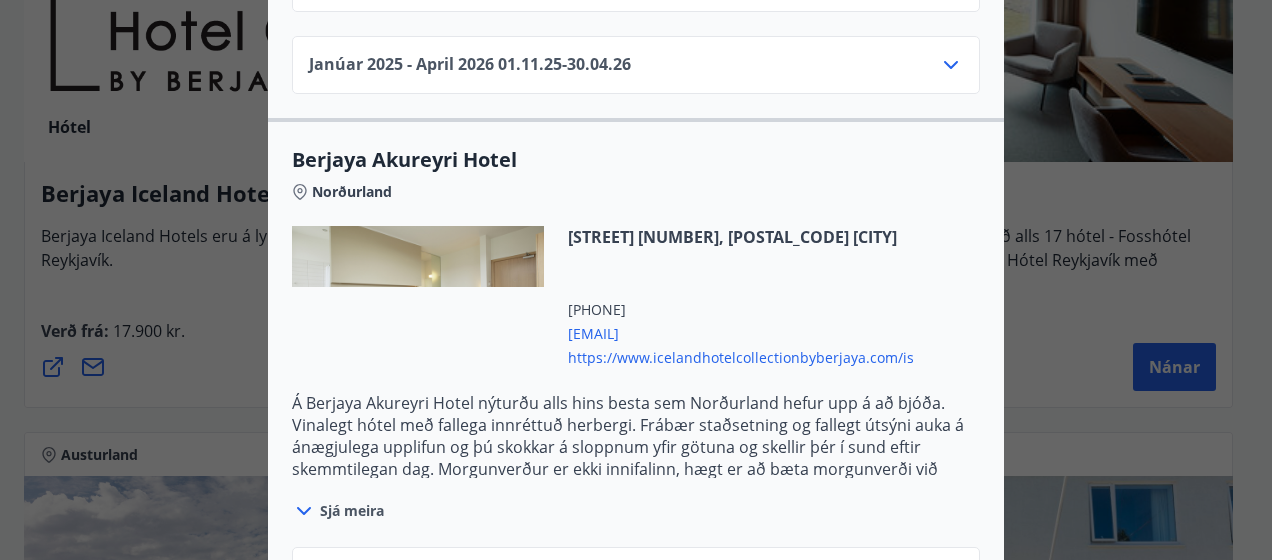 scroll, scrollTop: 1300, scrollLeft: 0, axis: vertical 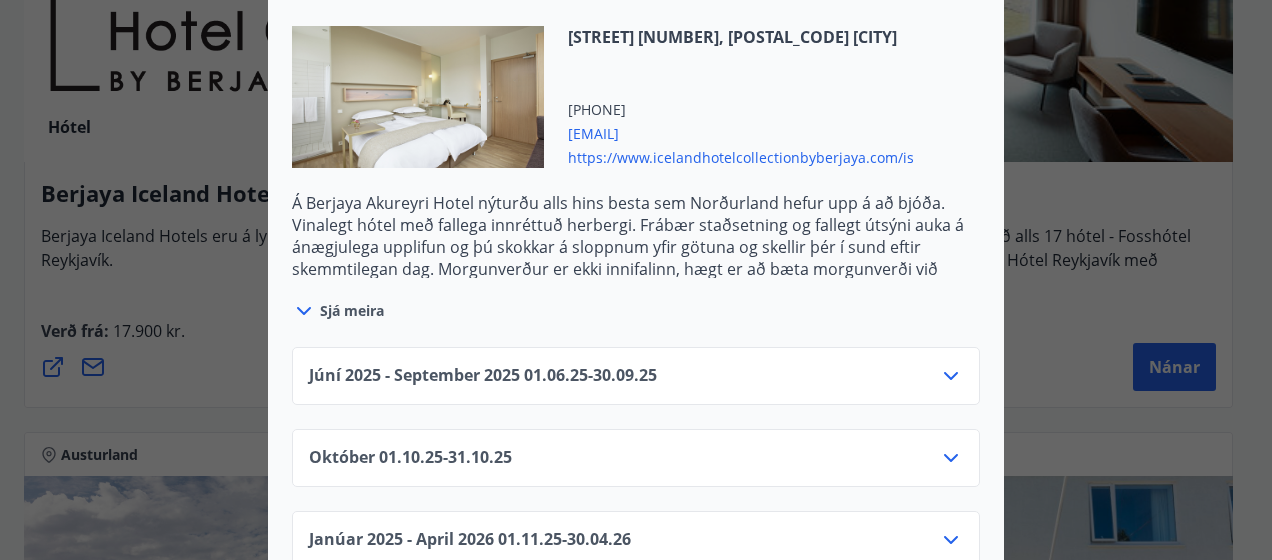 click 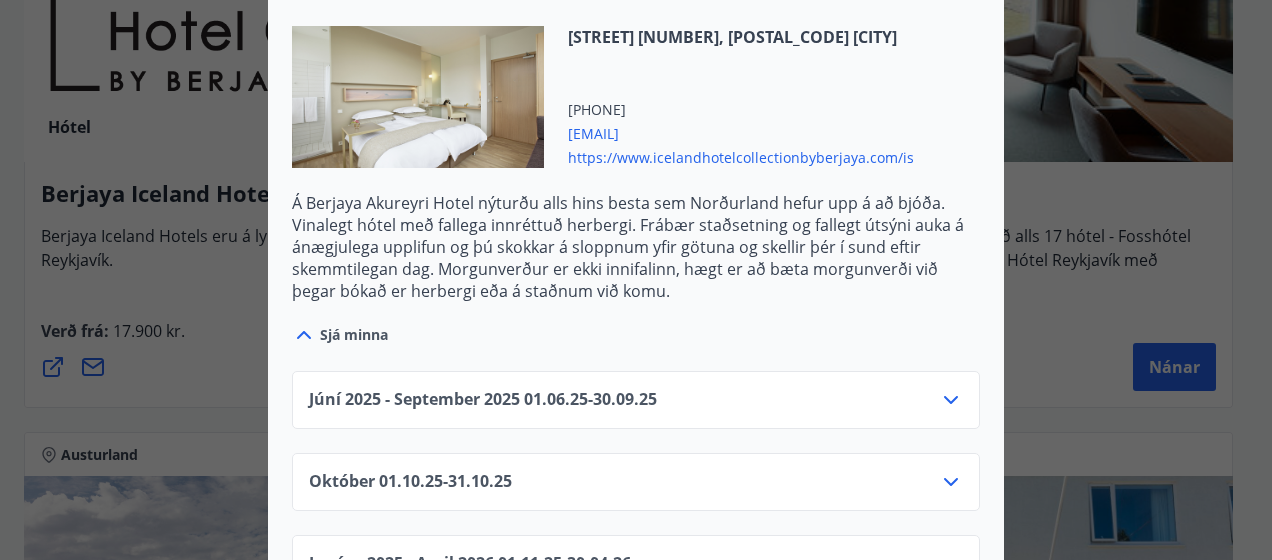 scroll, scrollTop: 1600, scrollLeft: 0, axis: vertical 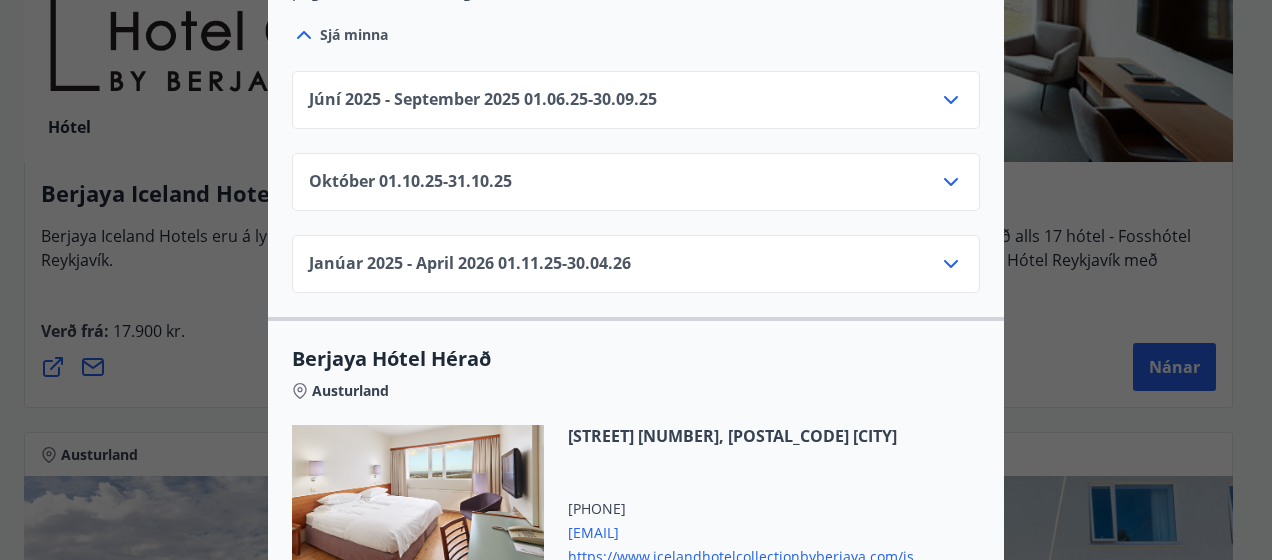click 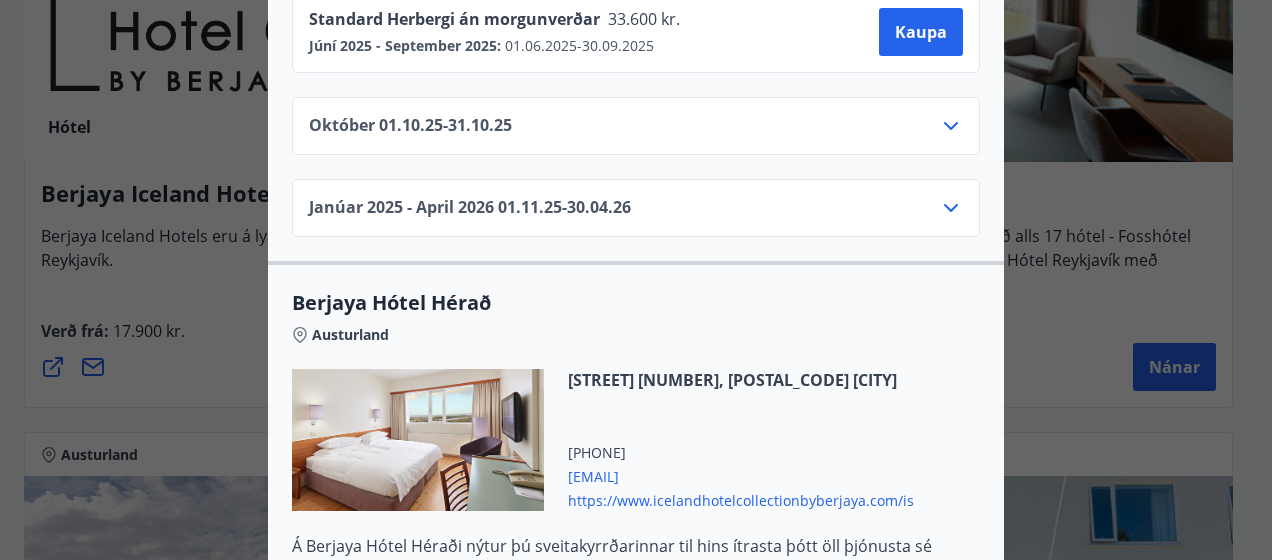 scroll, scrollTop: 1900, scrollLeft: 0, axis: vertical 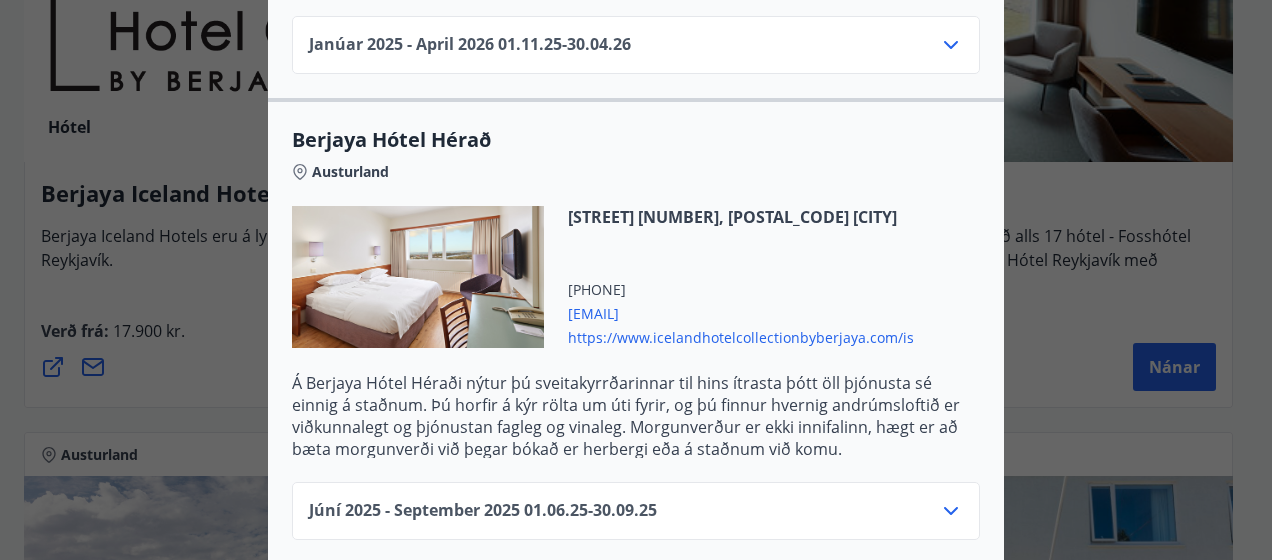 click on "Berjaya Iceland Hotels og Hótel Edda Berjaya Iceland Hotels og Hótel Edda eru hluti af Iceland Hotel Collection by Berjaya sem eru leiðandi í framboði á gæðagistingu á Íslandi. Iceland Hotel Collection þjónar breiðum hópi viðskiptavina og býður úrval gistimöguleika, veitingastaða og heilsulinda undir þekktum vörumerkjum.
Gildistími Júní 2025 - September 2025 : 06.01.2025 - 09.30.2025 Október : 10.01.2025 - 10.31.2025 Janúar 2025 - April 2026 : 11.01.2025 - 04.30.2026 Sjá skilmála Bókunarskilmálar og verð sem tilgreint er við bókun gilda þegar greiðsla fer fram með ferðaávísun. Ef afbókun berst eftir að afbókunarskilmálar taka gildi, eða ef gestur mætir ekki, verður rukkað fyrir heildarkostnað bókunar af kreditkorti gestsins.
Ekki er hægt að greiða fyrir fyrirframgreiddar bókanir með ferðaávísun.
Morgunverður er ekki innifalinn í verði.
Berjaya Reykjavik Natura Hótel Höfuðborgarsvæðið [STREET] [NUMBER], [POSTAL_CODE] [CITY] [PHONE]" at bounding box center [636, 280] 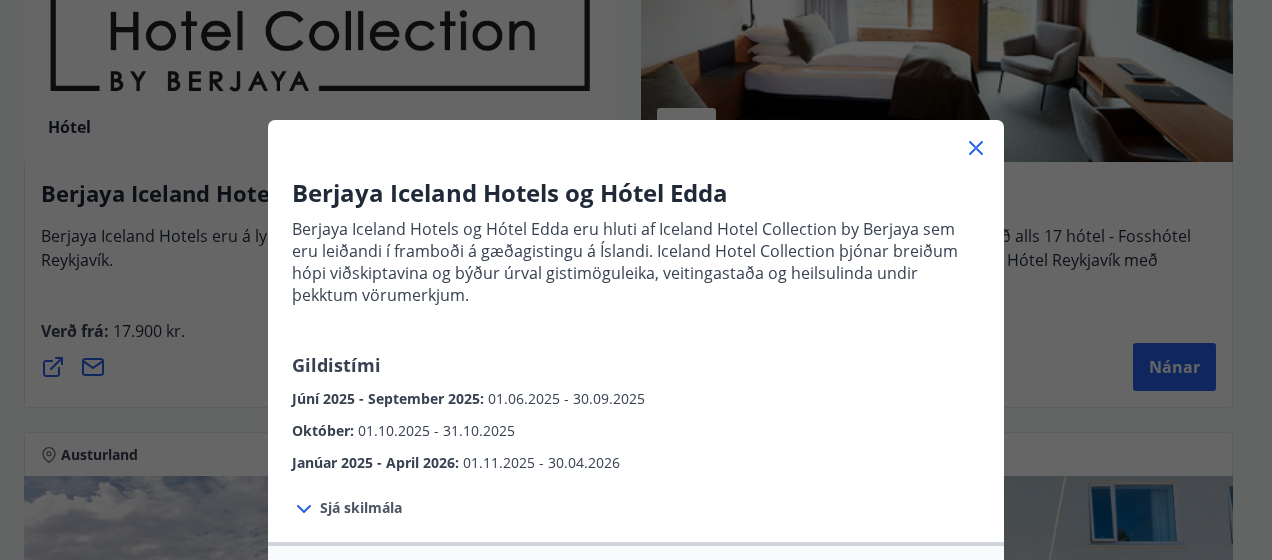 click 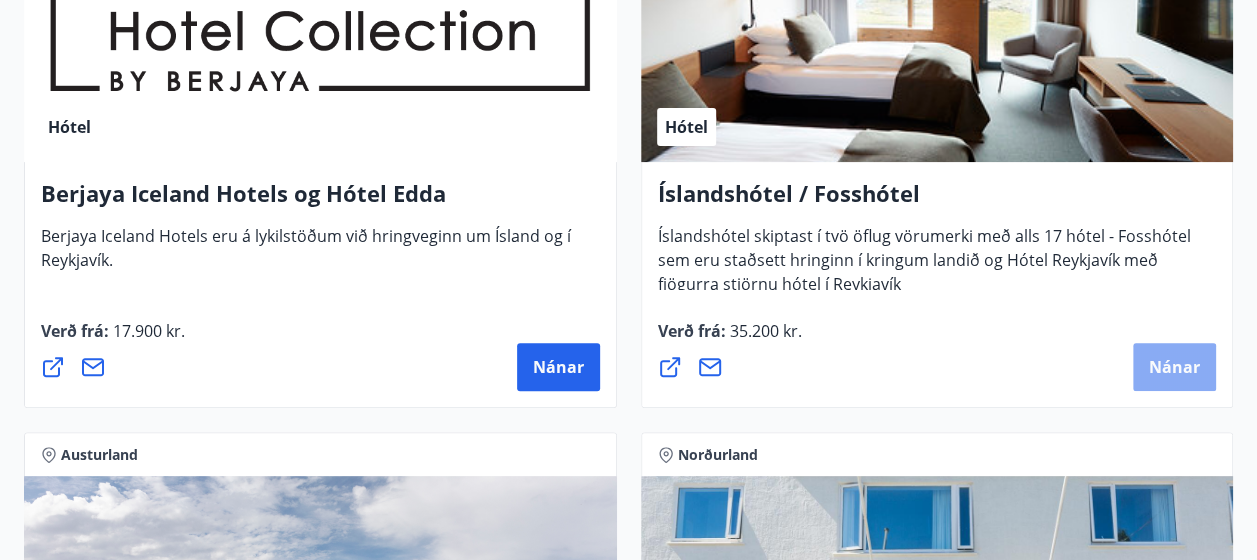 click on "Nánar" at bounding box center [1174, 367] 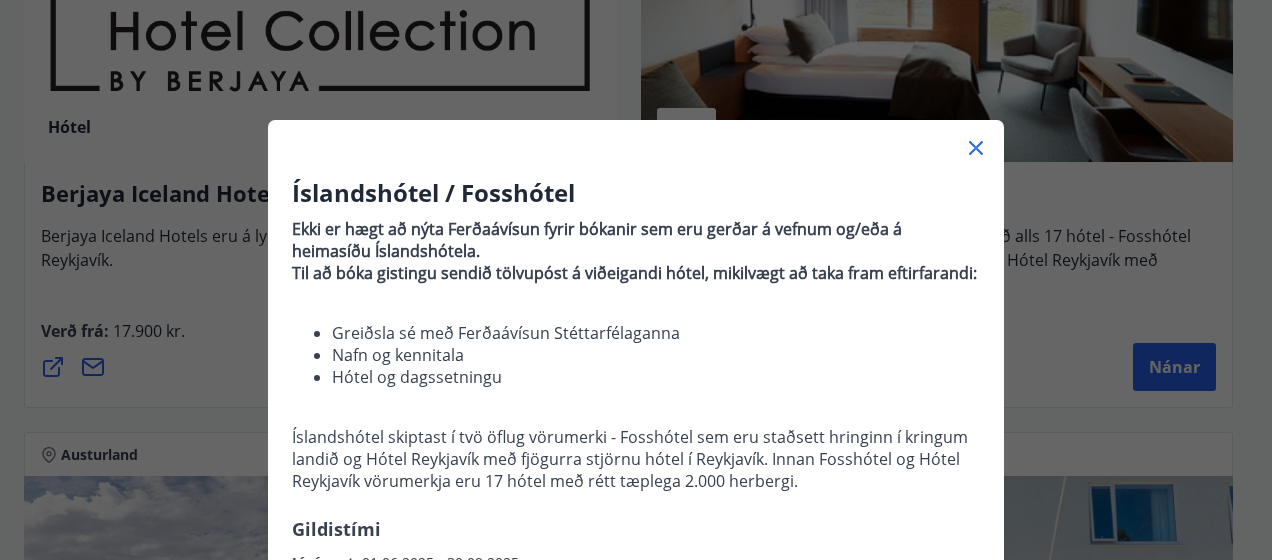 scroll, scrollTop: 300, scrollLeft: 0, axis: vertical 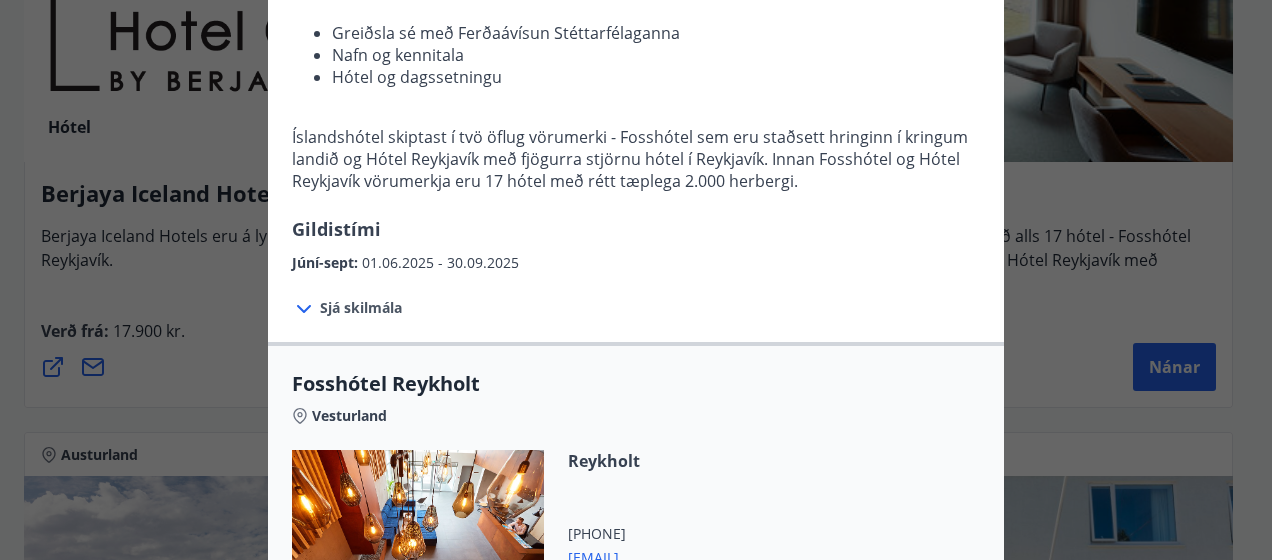click 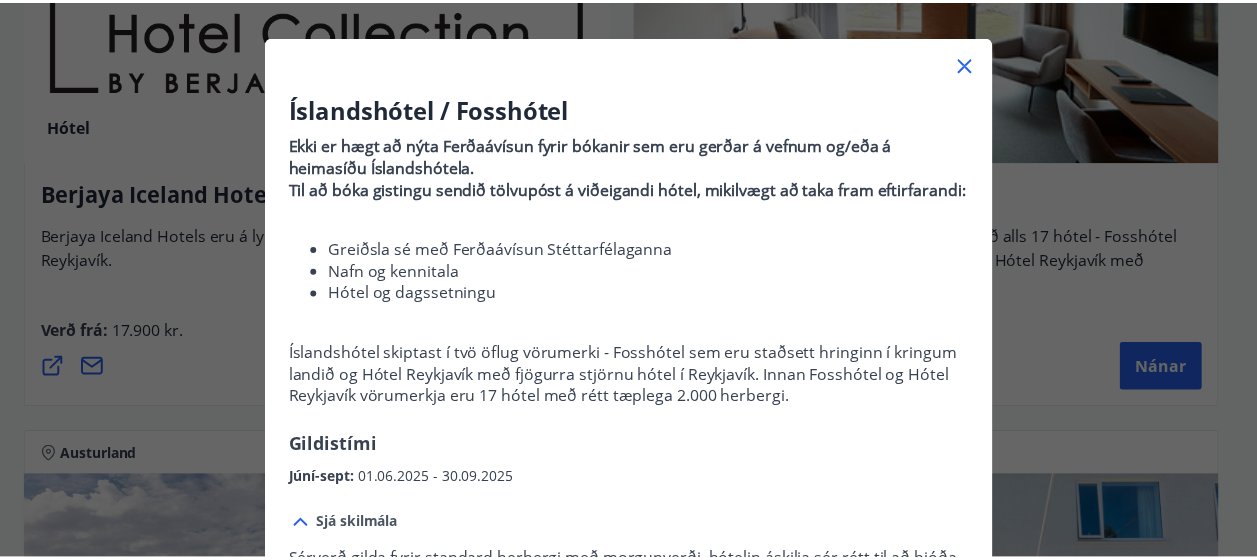 scroll, scrollTop: 0, scrollLeft: 0, axis: both 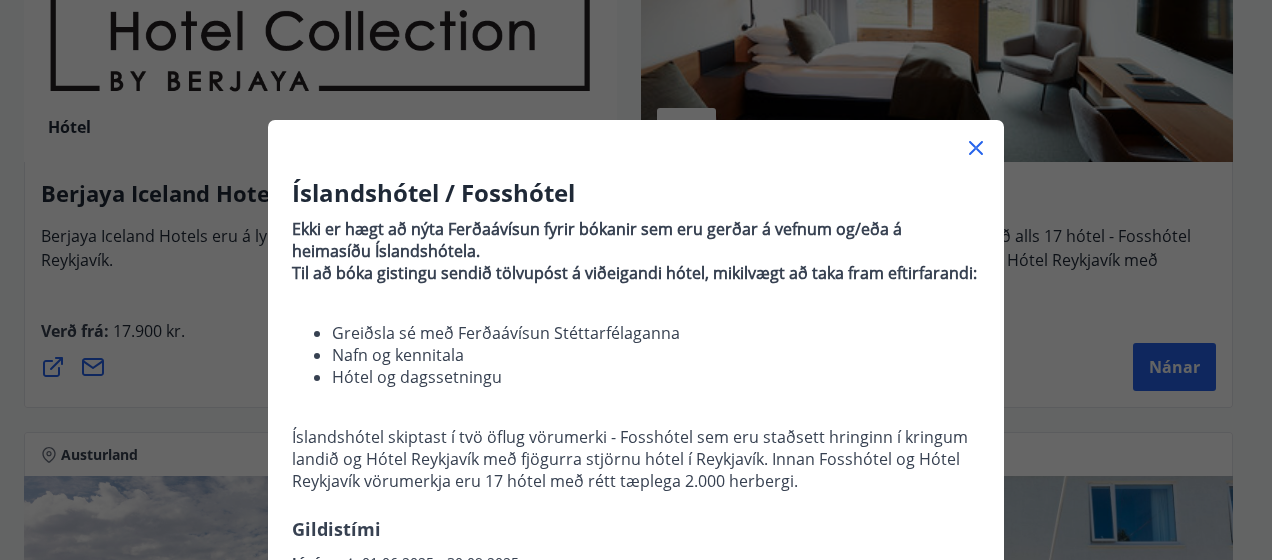 click 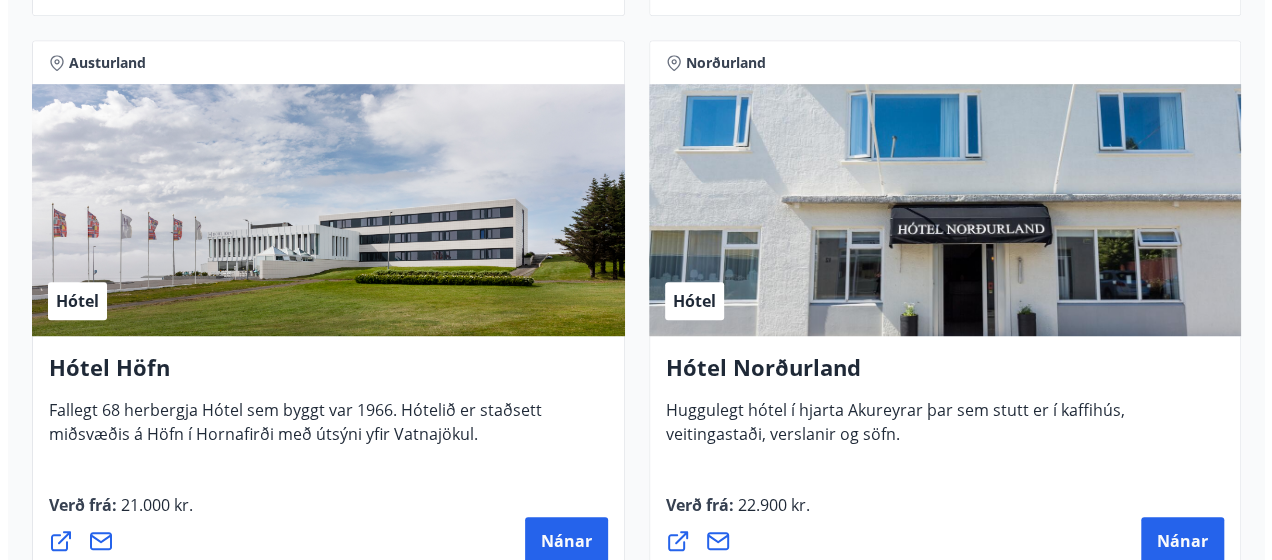 scroll, scrollTop: 4400, scrollLeft: 0, axis: vertical 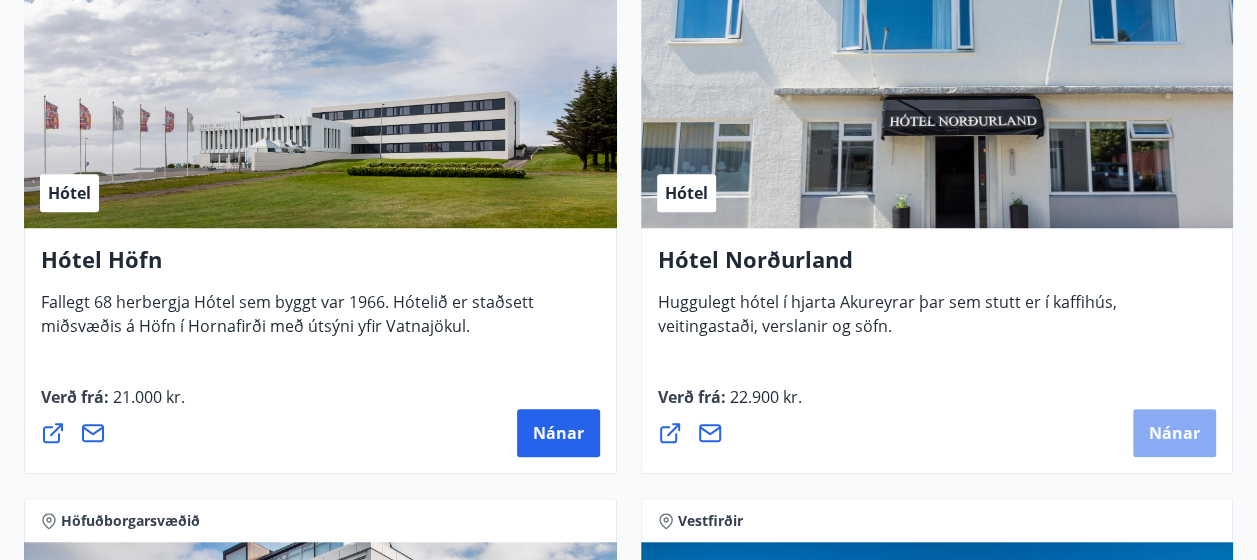 click on "Nánar" at bounding box center [1174, 433] 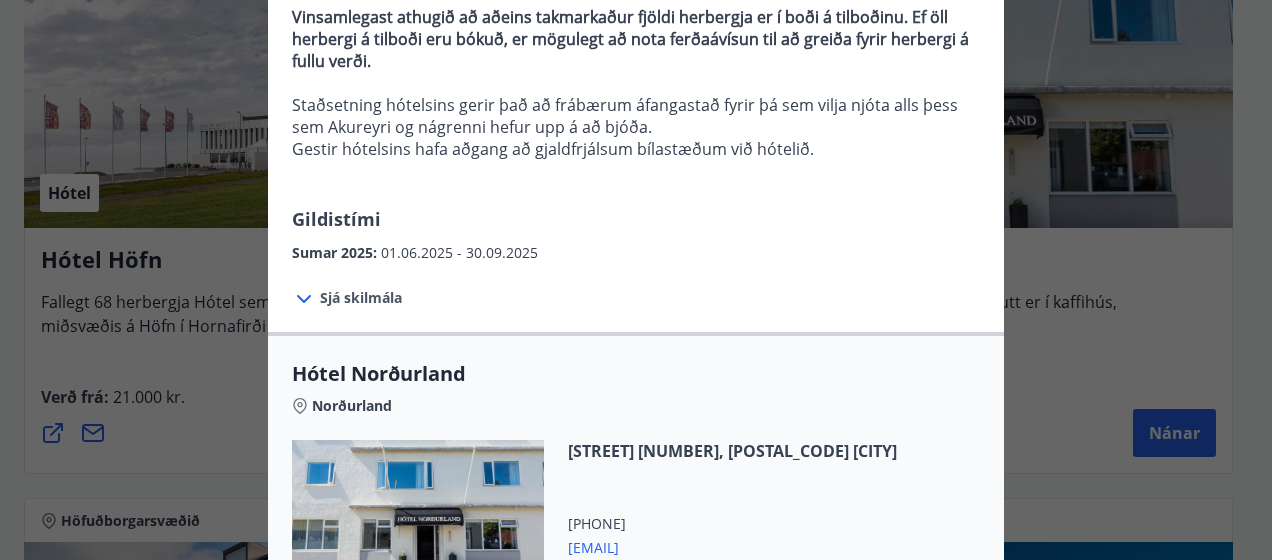scroll, scrollTop: 200, scrollLeft: 0, axis: vertical 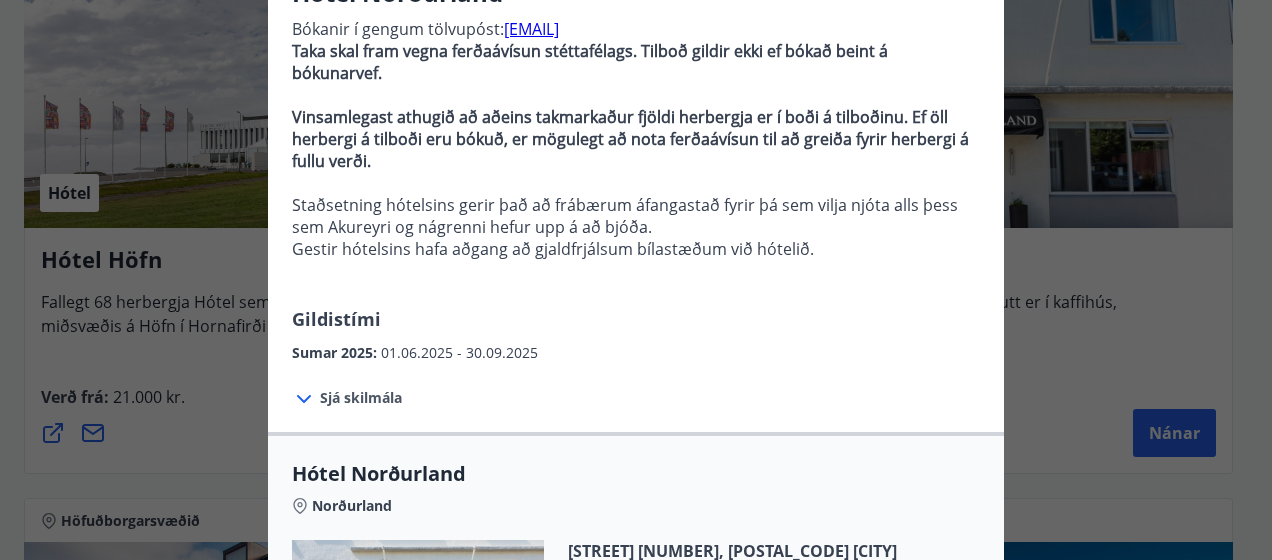 click 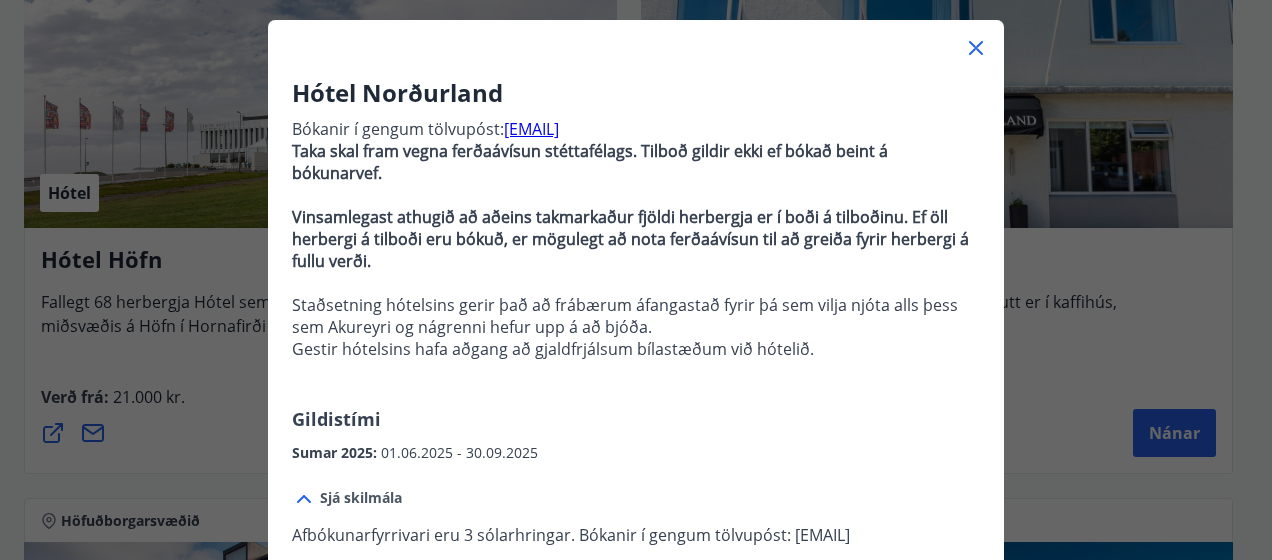 scroll, scrollTop: 0, scrollLeft: 0, axis: both 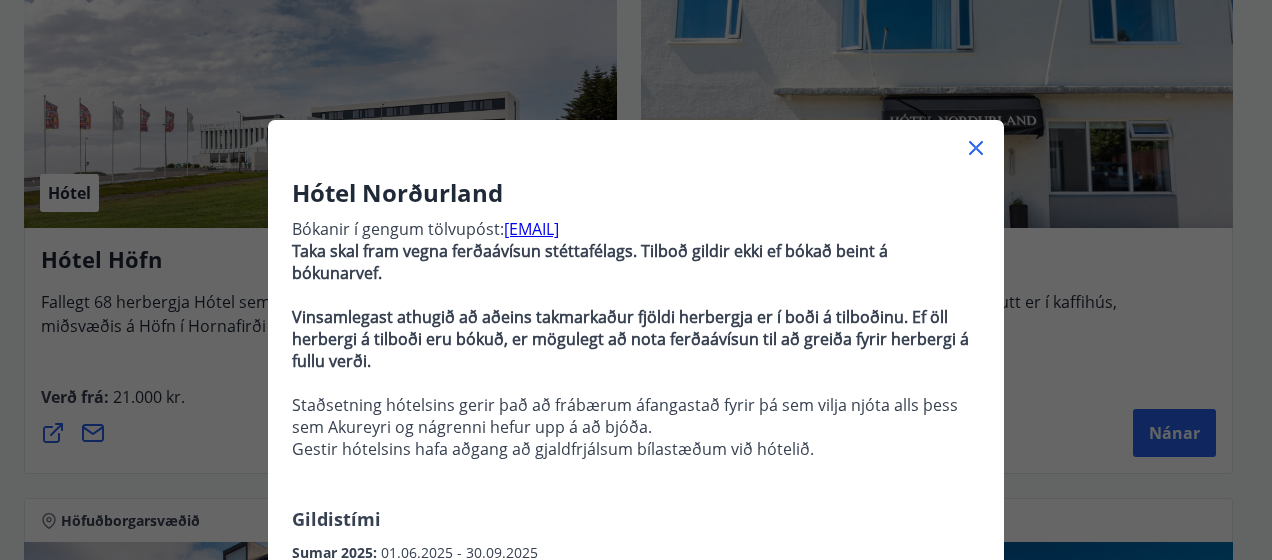 click 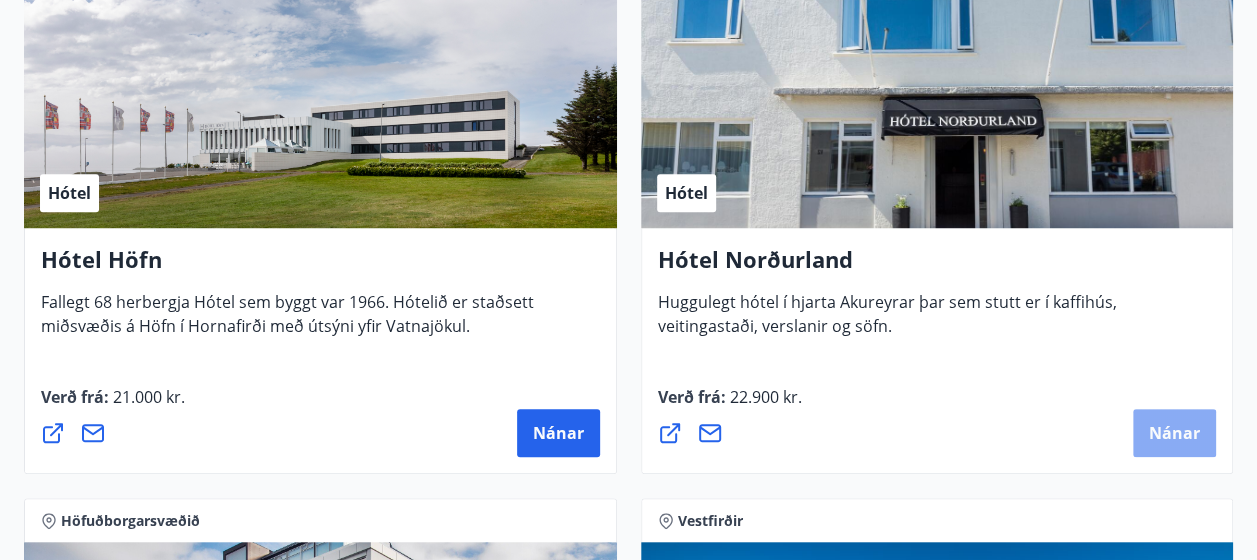click on "Nánar" at bounding box center (1174, 433) 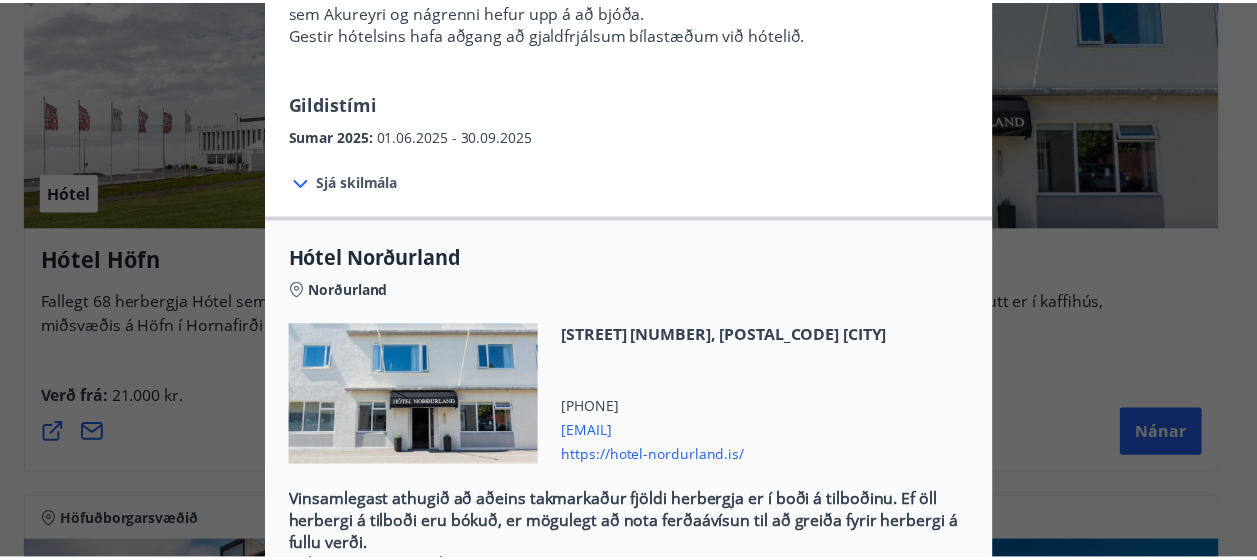 scroll, scrollTop: 0, scrollLeft: 0, axis: both 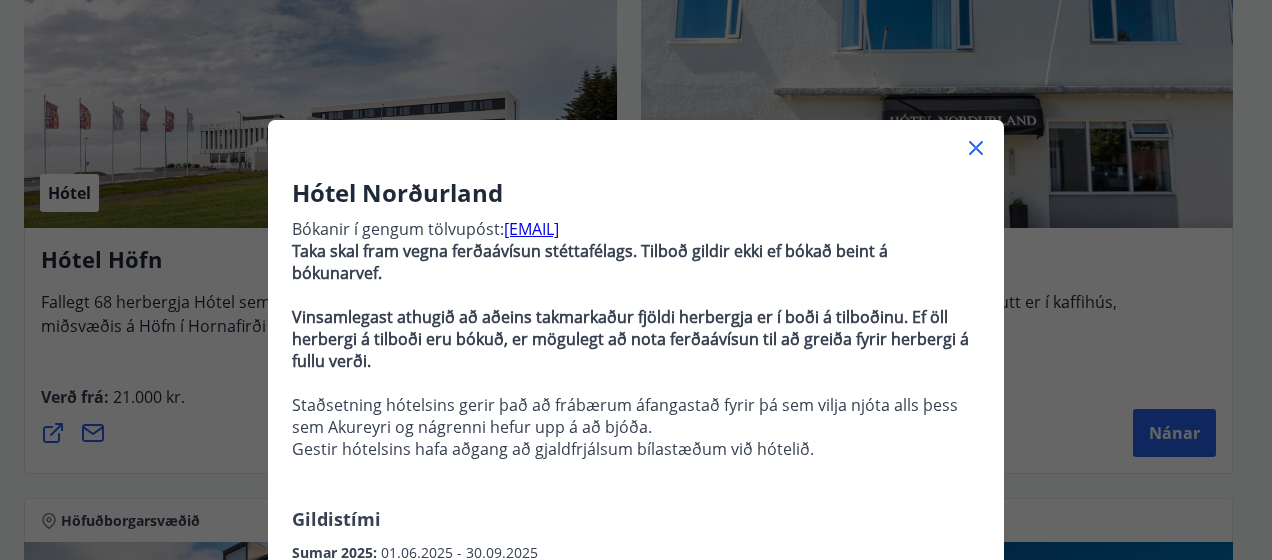 drag, startPoint x: 961, startPoint y: 132, endPoint x: 962, endPoint y: 142, distance: 10.049875 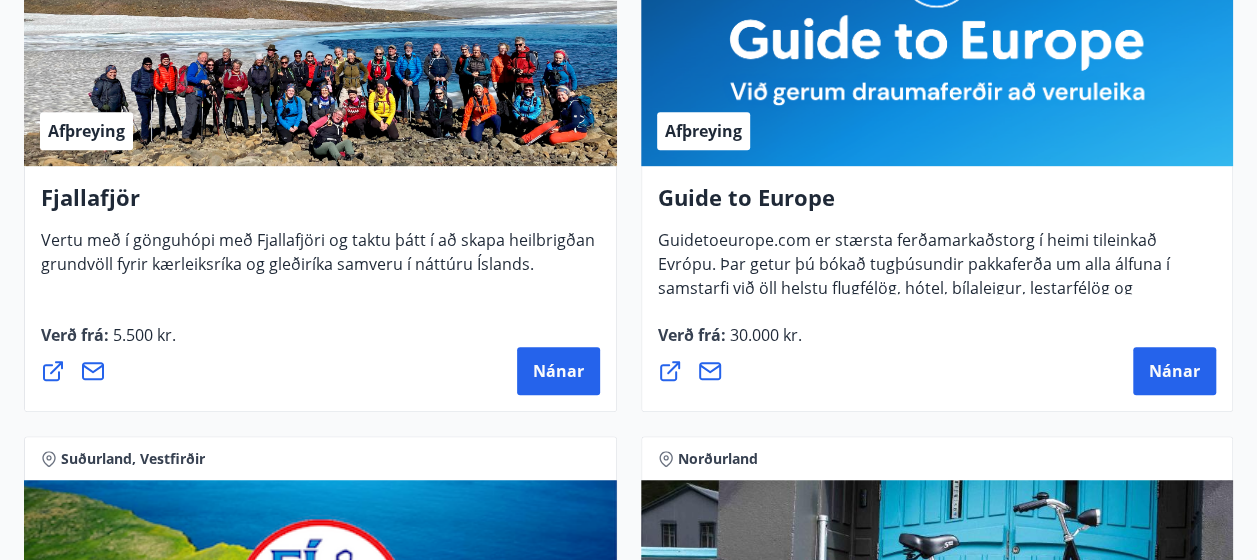 scroll, scrollTop: 0, scrollLeft: 0, axis: both 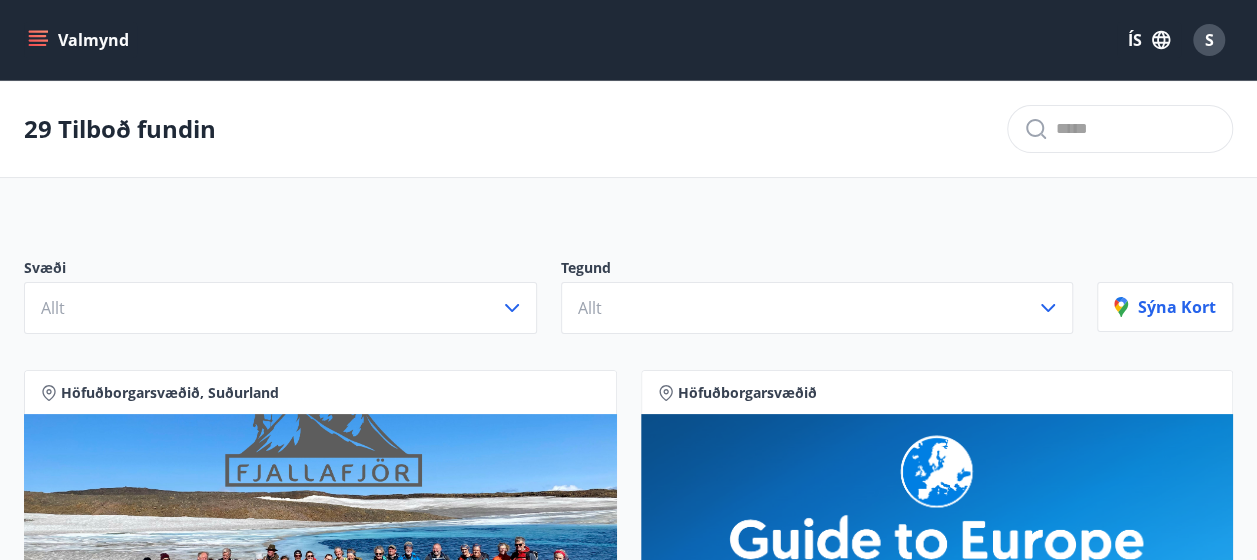 click 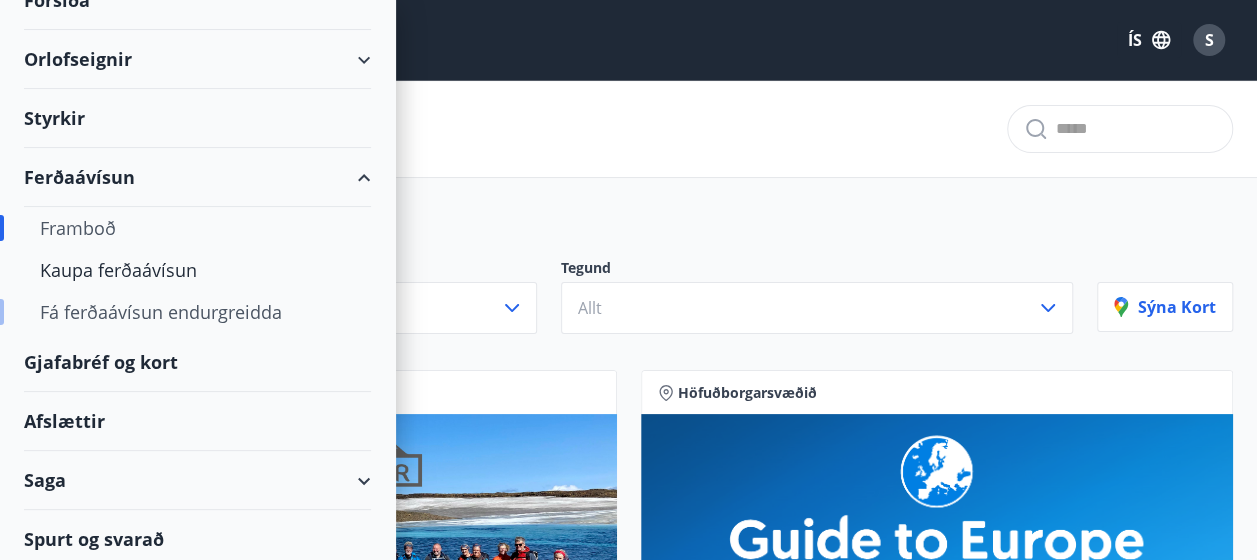 scroll, scrollTop: 123, scrollLeft: 0, axis: vertical 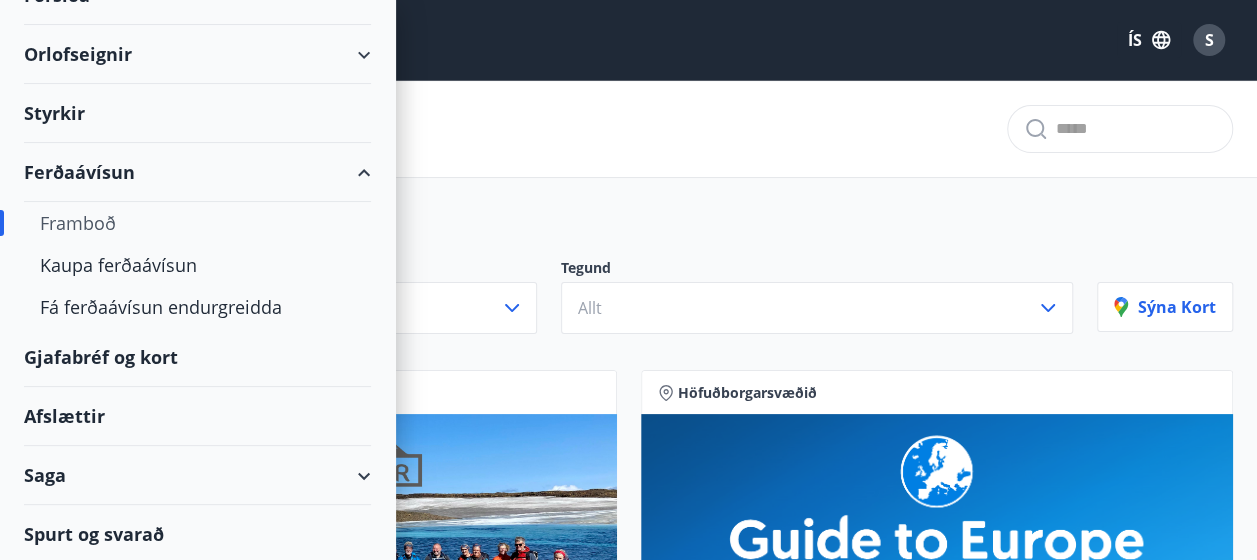 click on "Orlofseignir" at bounding box center [197, 54] 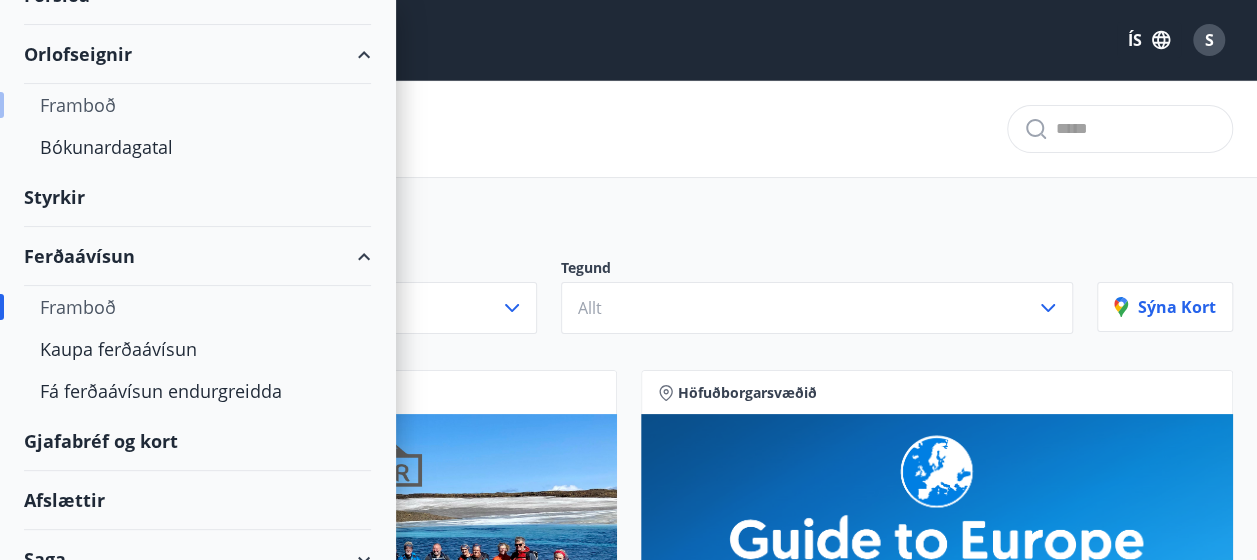 click on "Framboð" at bounding box center (197, 105) 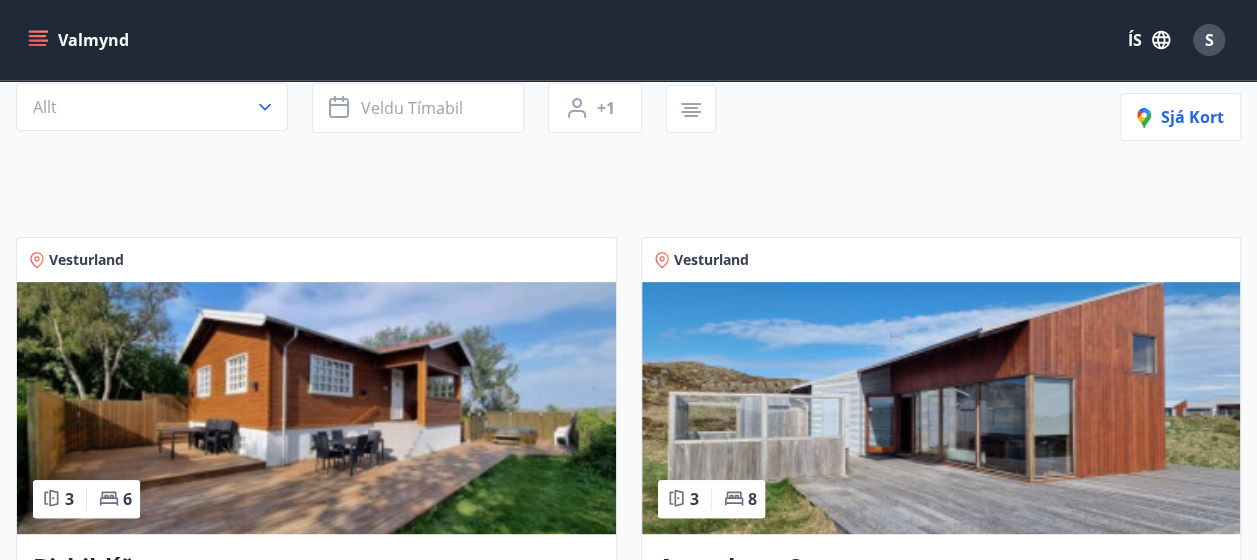 scroll, scrollTop: 200, scrollLeft: 0, axis: vertical 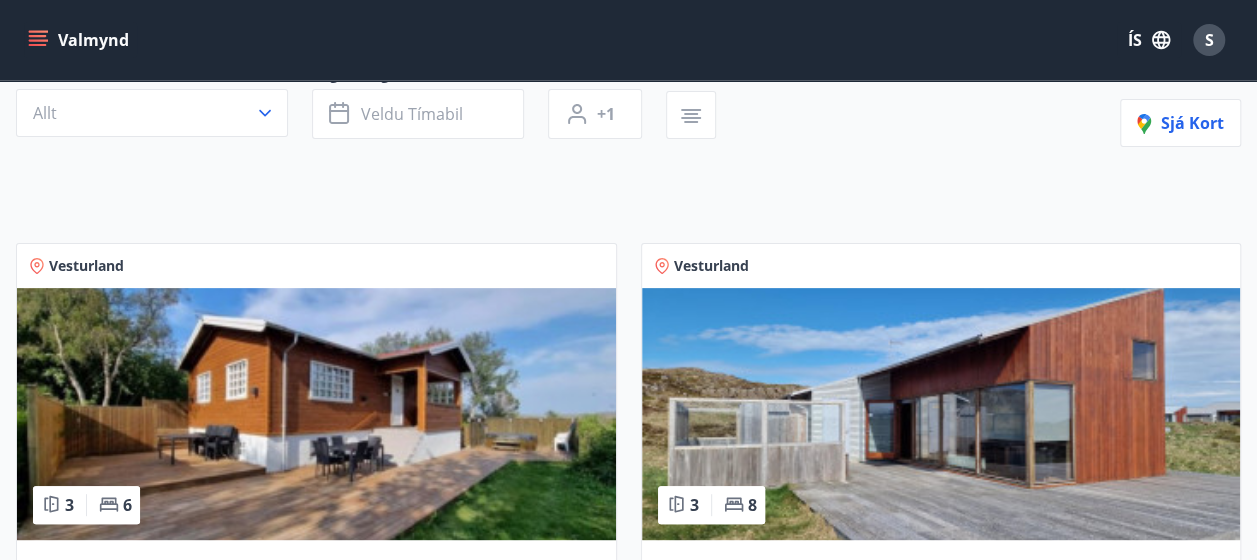 click at bounding box center (941, 414) 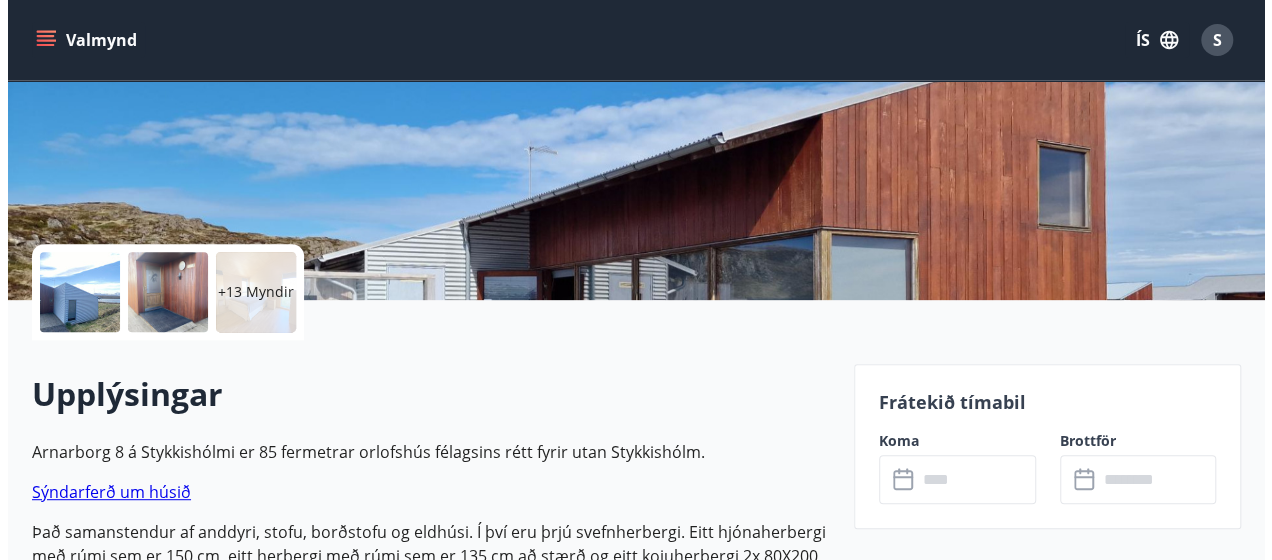 scroll, scrollTop: 300, scrollLeft: 0, axis: vertical 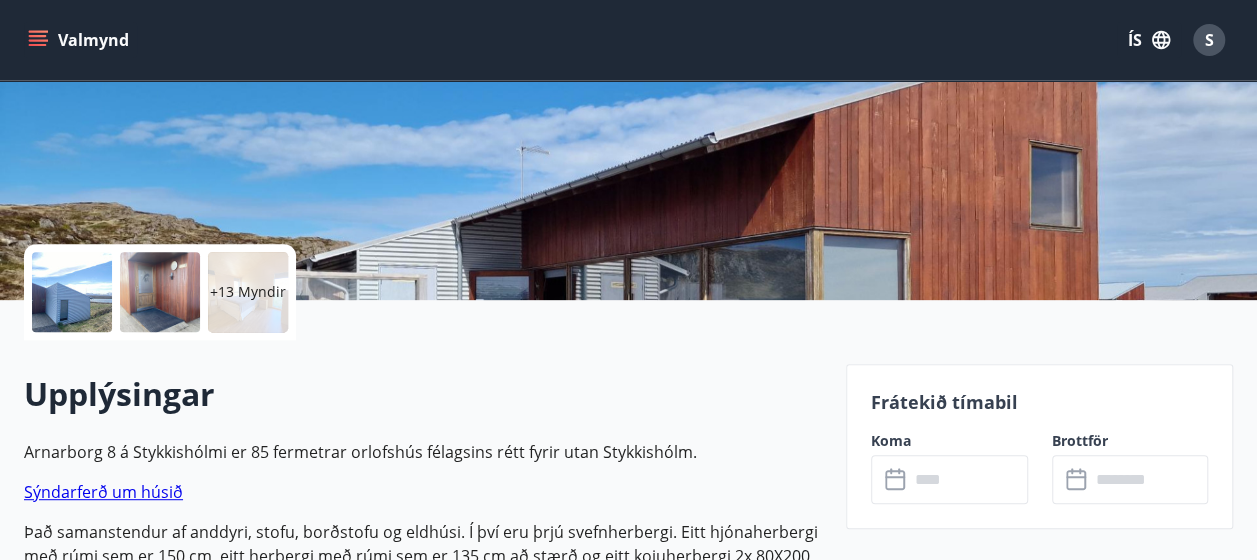 click at bounding box center [160, 292] 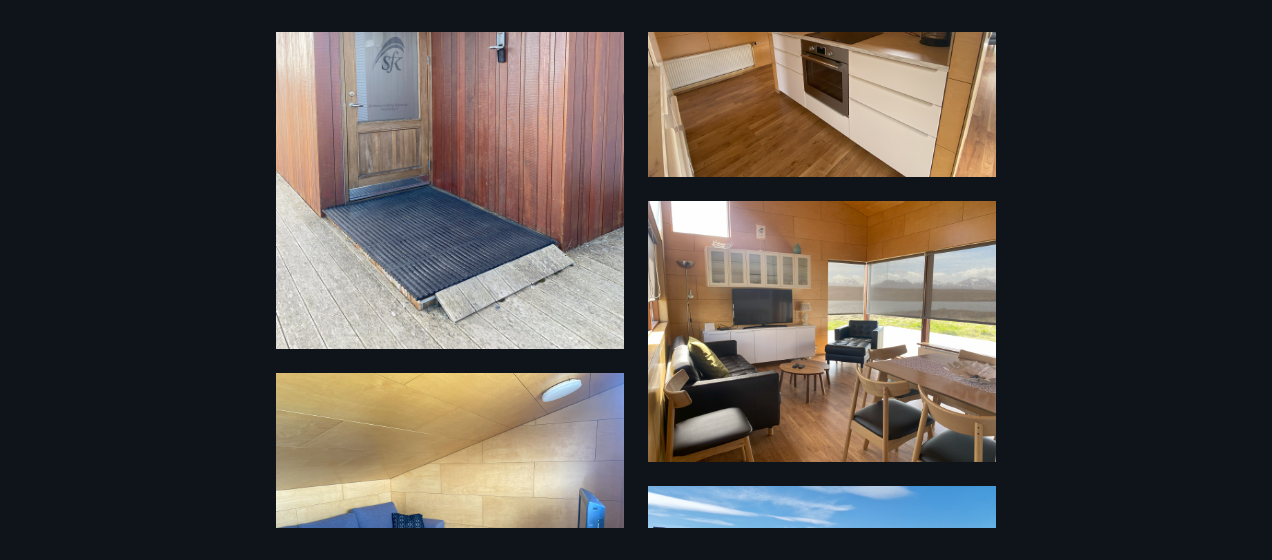 scroll, scrollTop: 1300, scrollLeft: 0, axis: vertical 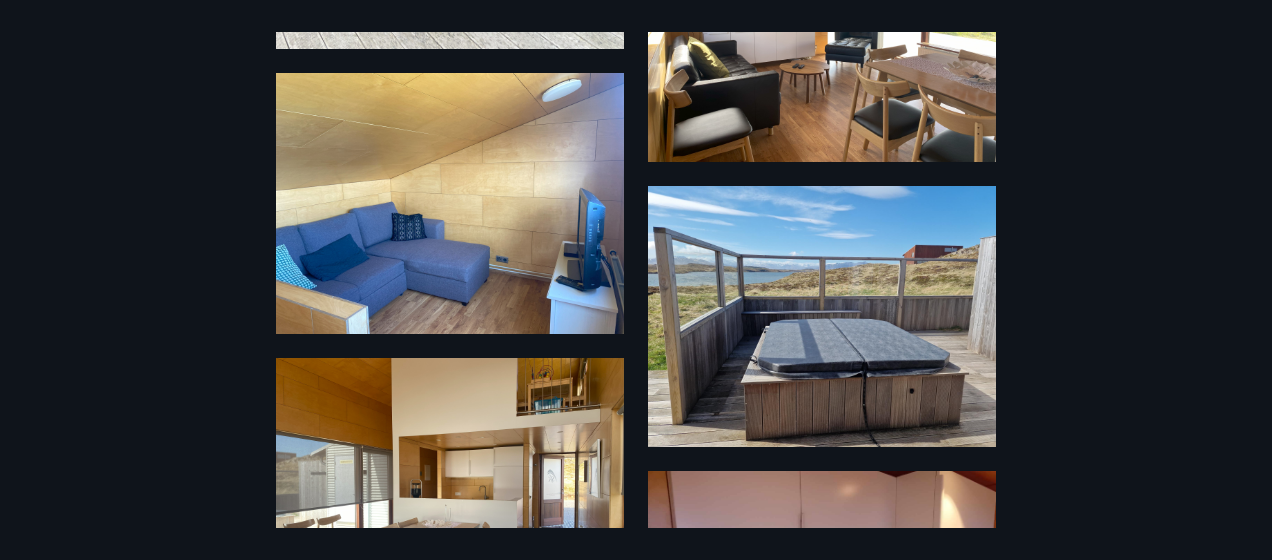 drag, startPoint x: 809, startPoint y: 344, endPoint x: 1214, endPoint y: 163, distance: 443.60568 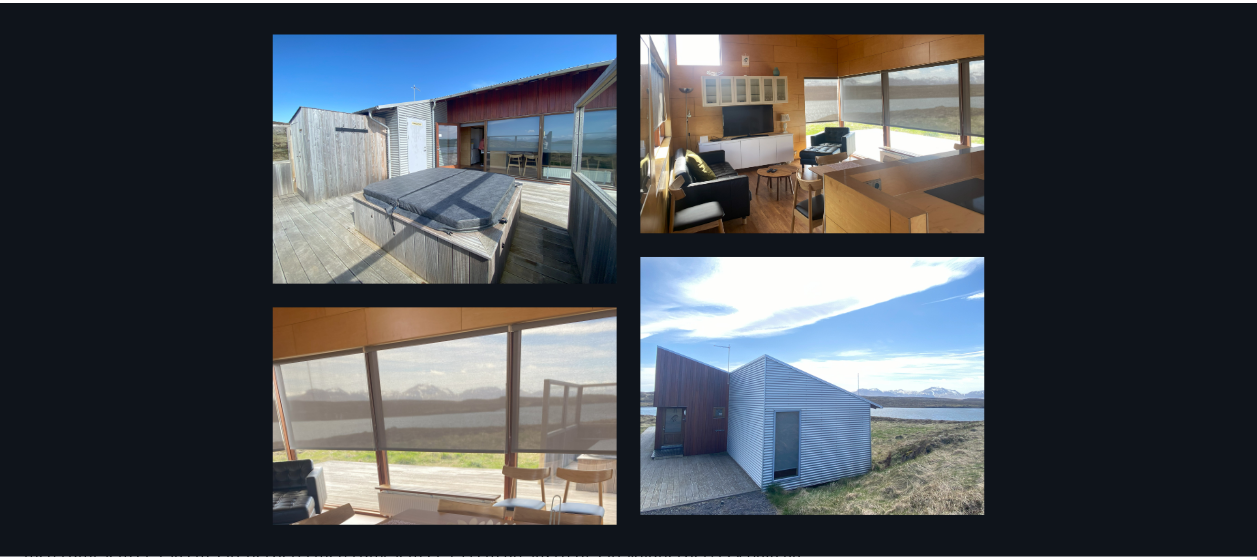 scroll, scrollTop: 0, scrollLeft: 0, axis: both 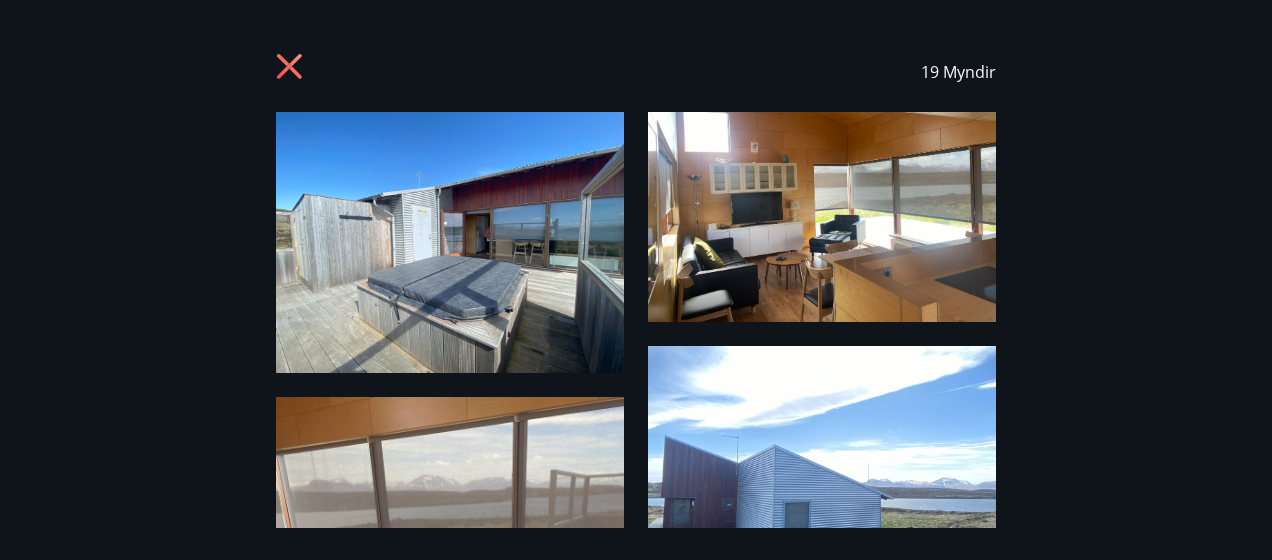 click 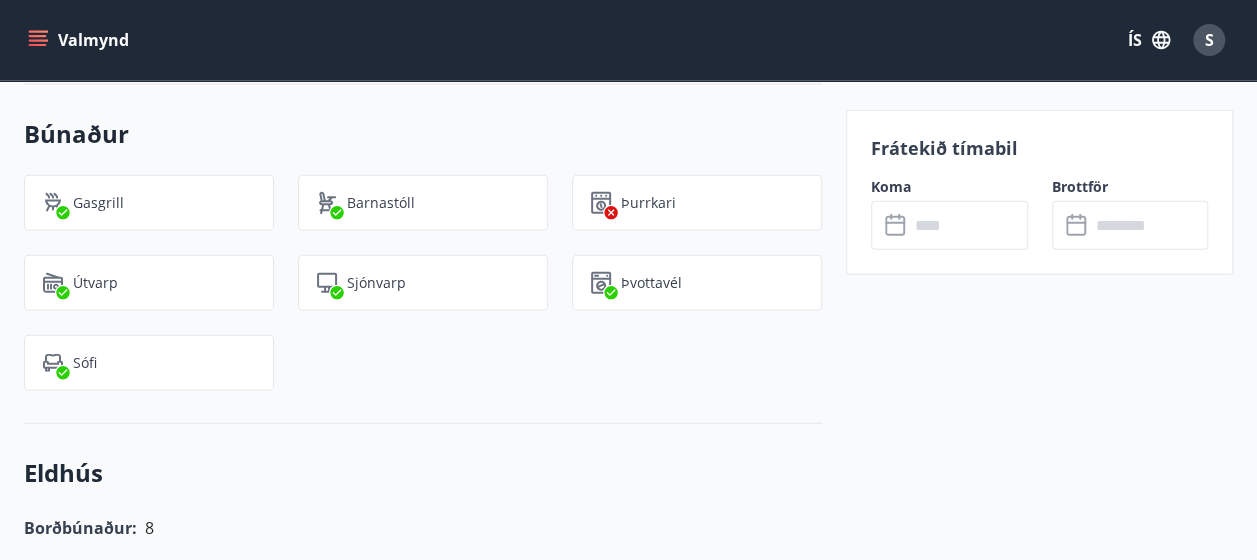 scroll, scrollTop: 2200, scrollLeft: 0, axis: vertical 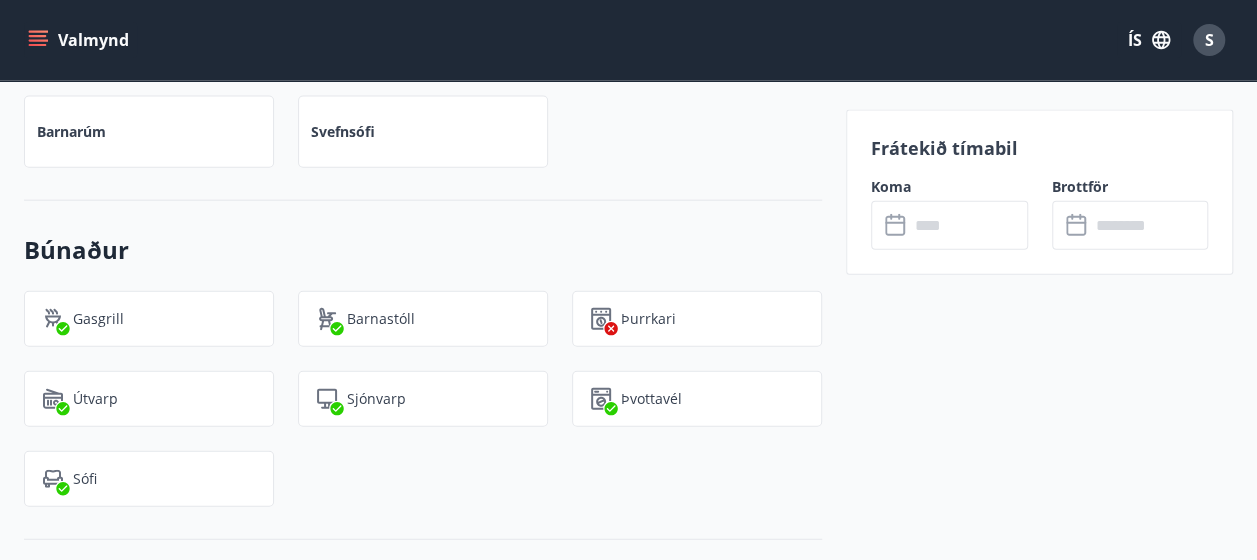 click 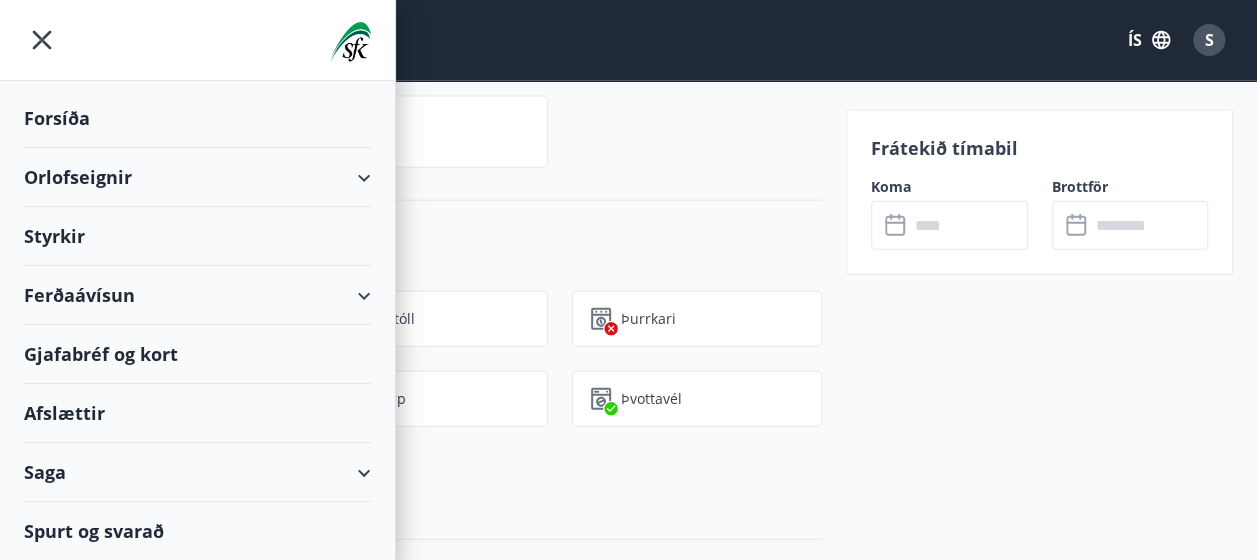 click on "Orlofseignir" at bounding box center [197, 177] 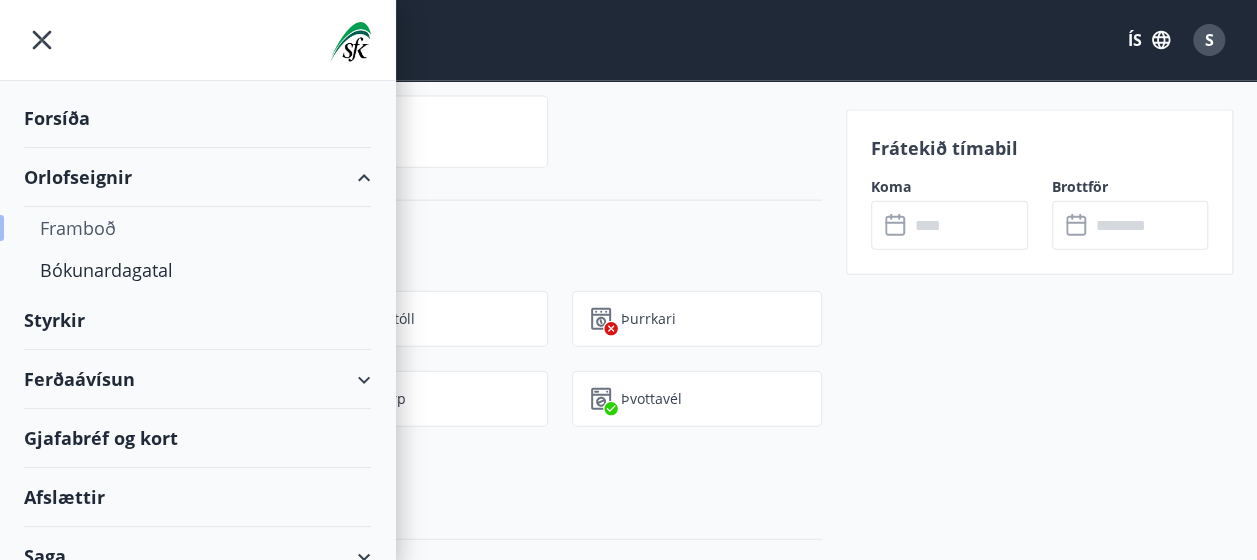 click on "Framboð" at bounding box center (197, 228) 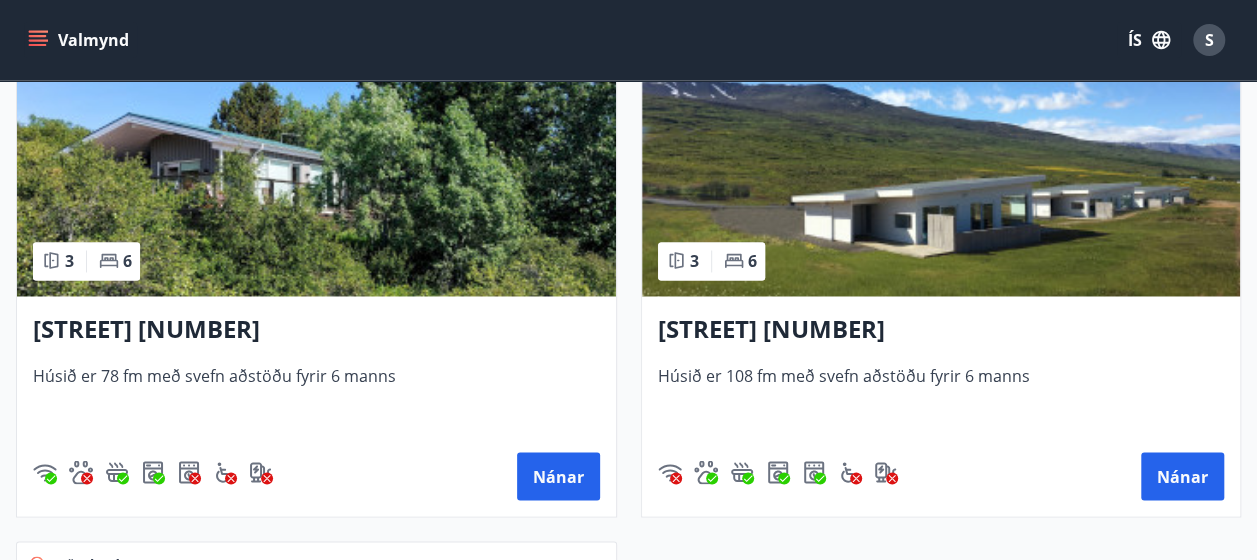 scroll, scrollTop: 1600, scrollLeft: 0, axis: vertical 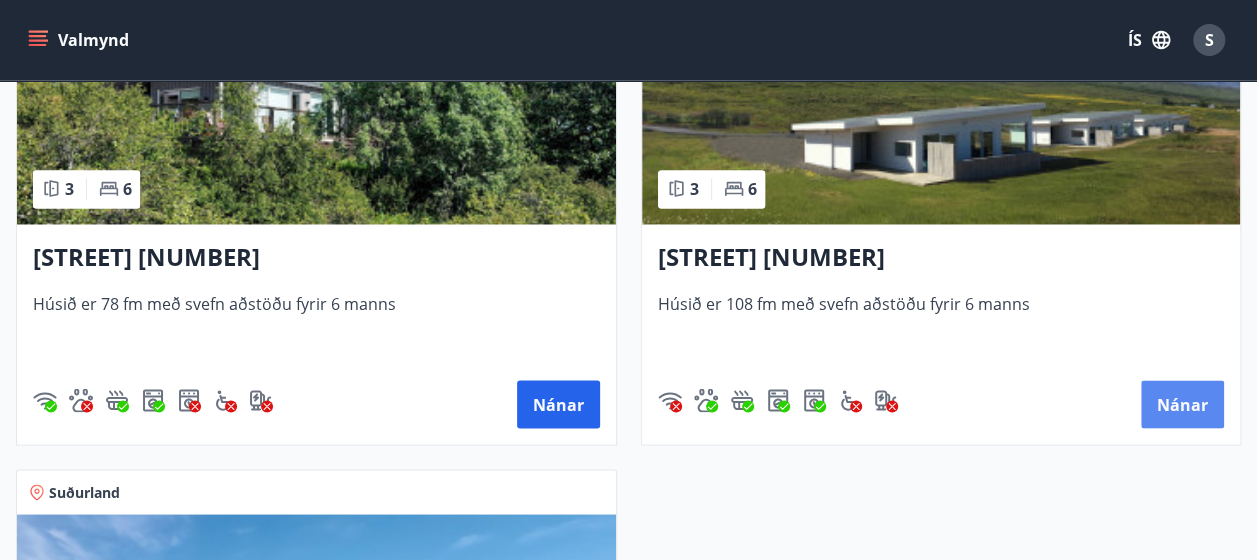 click on "Nánar" at bounding box center [1182, 404] 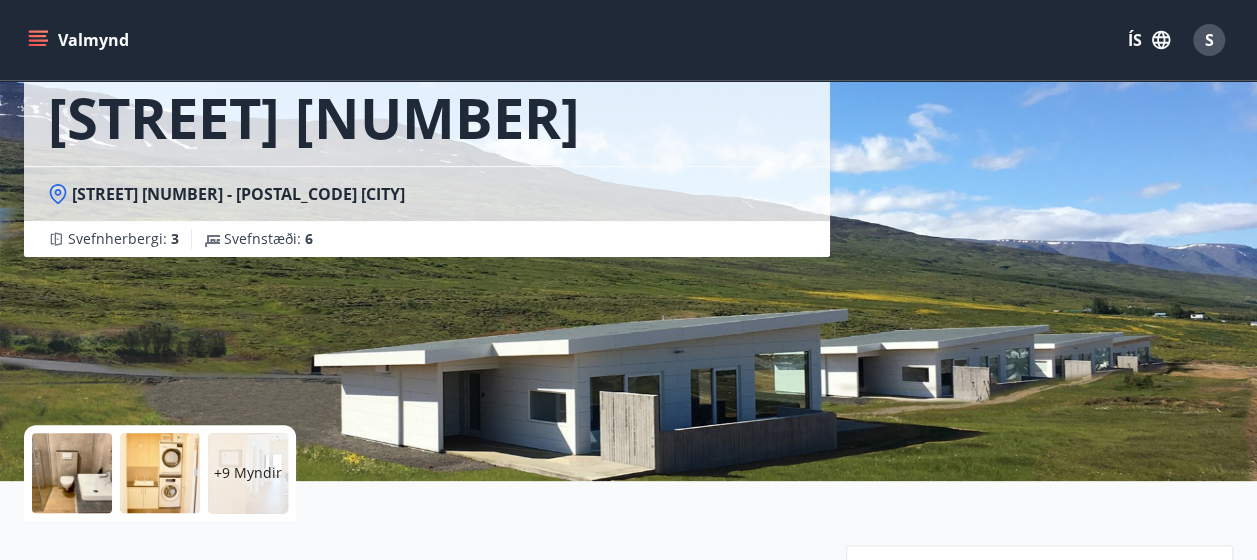 scroll, scrollTop: 0, scrollLeft: 0, axis: both 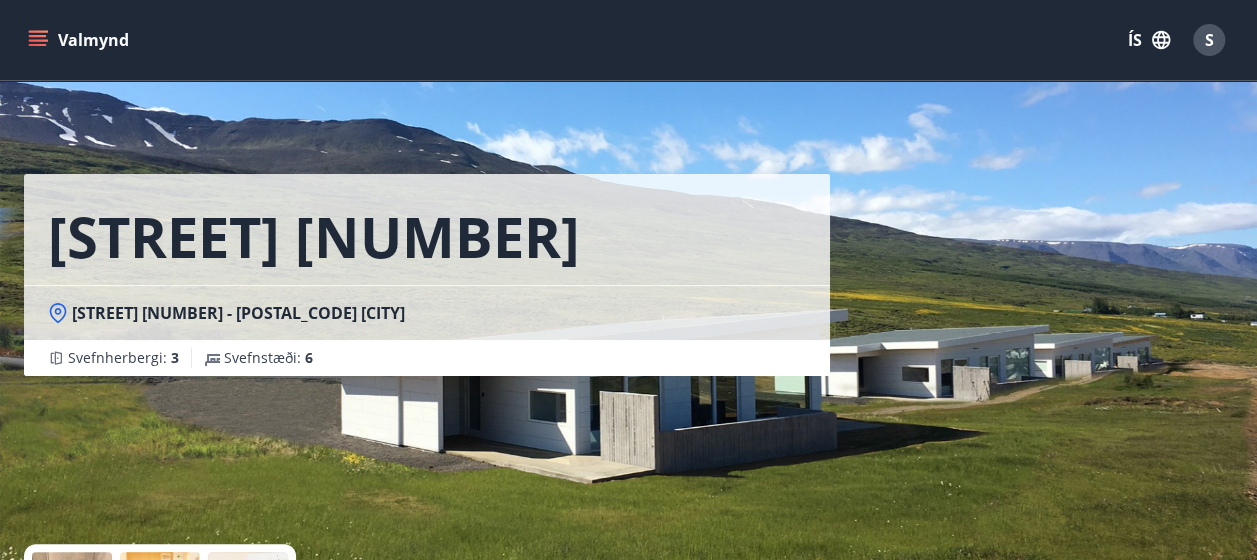 click 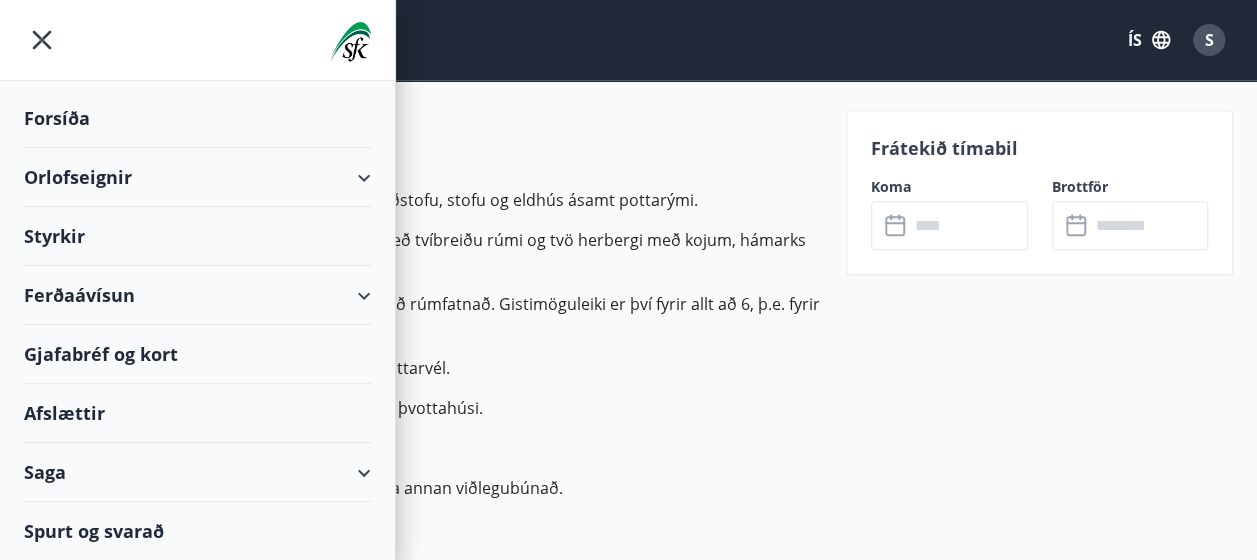 scroll, scrollTop: 700, scrollLeft: 0, axis: vertical 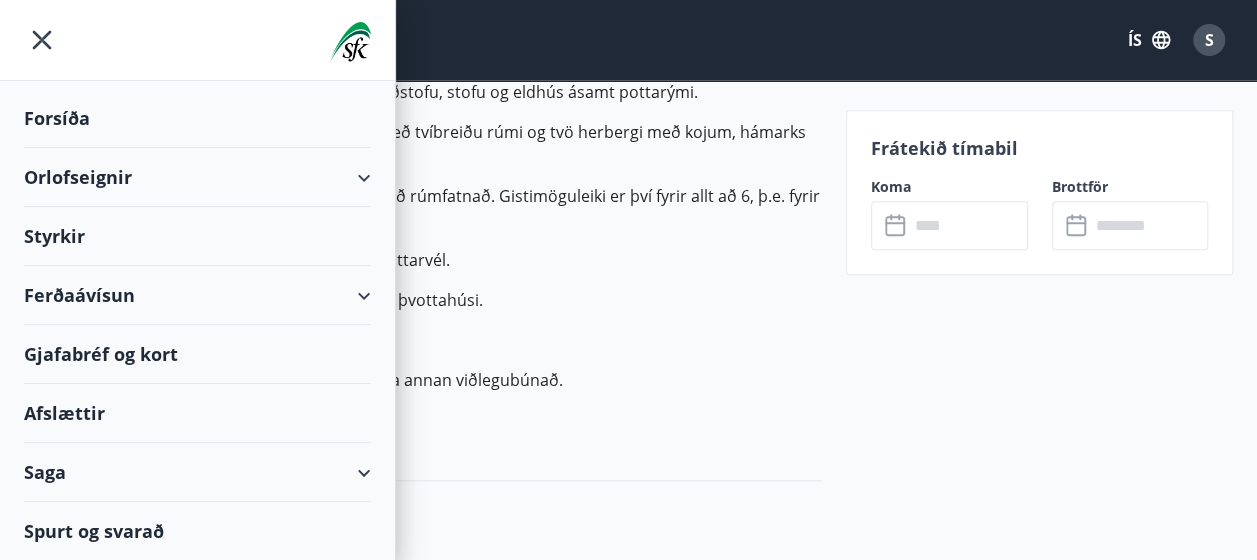 click 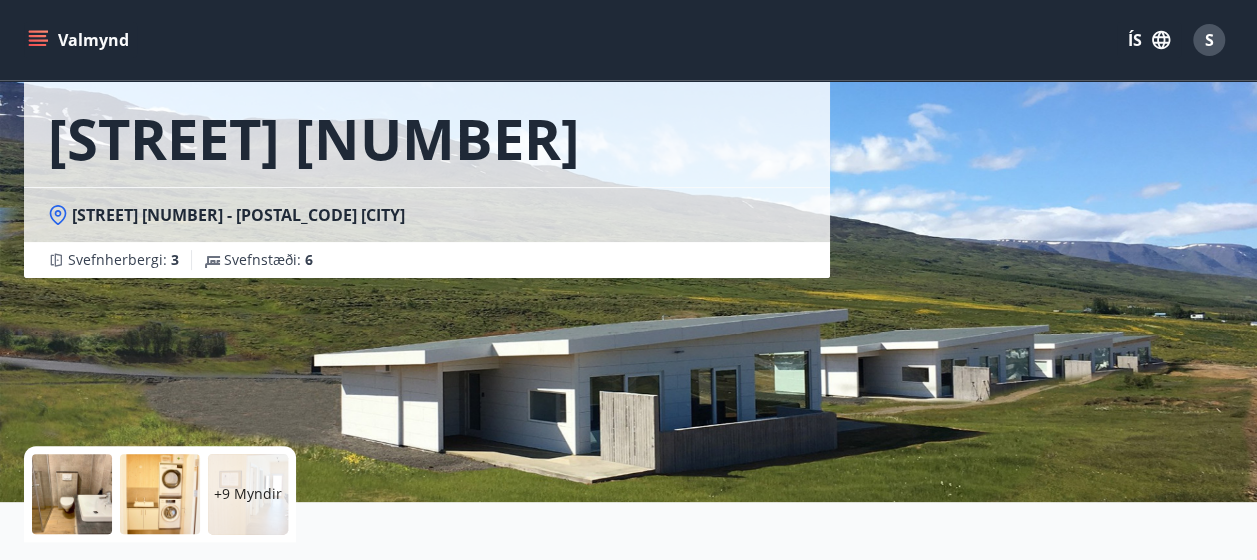 scroll, scrollTop: 0, scrollLeft: 0, axis: both 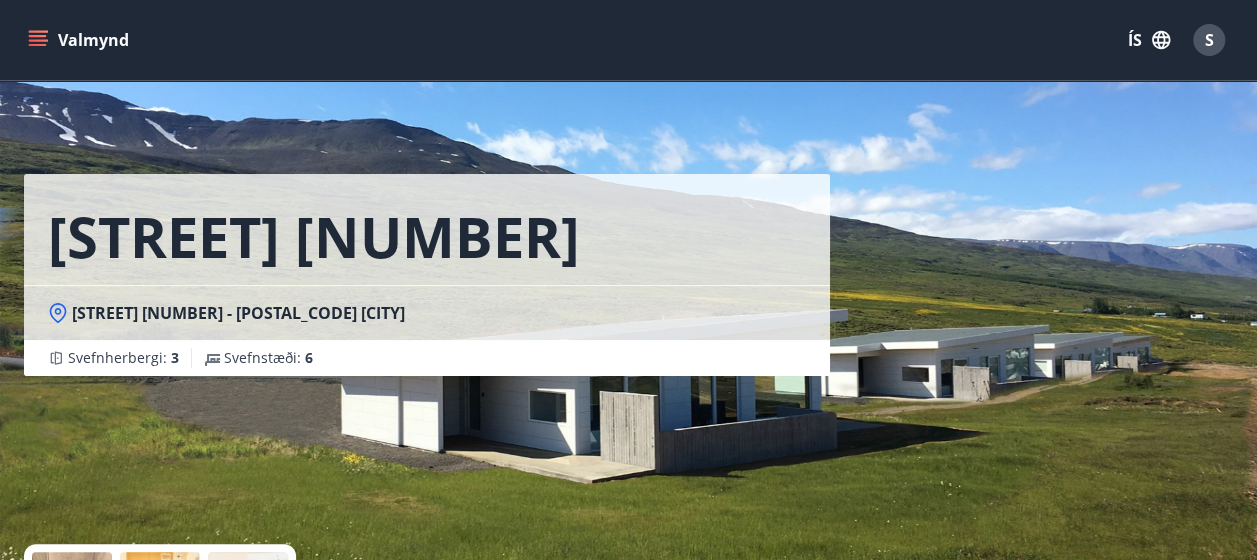 click on "Valmynd" at bounding box center [80, 40] 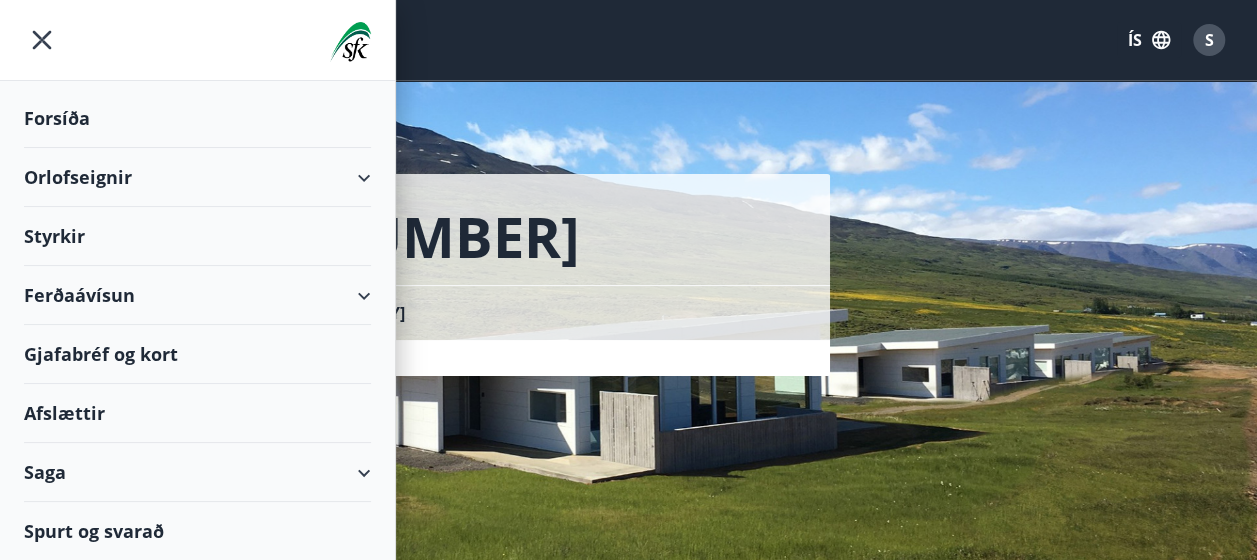 click on "Orlofseignir" at bounding box center (197, 177) 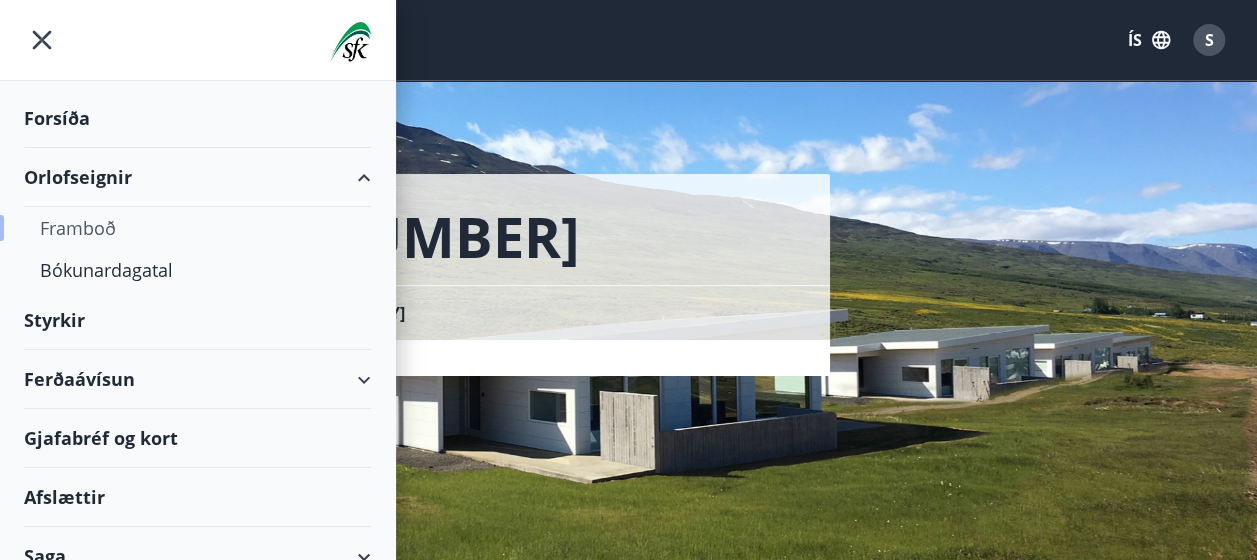 click on "Framboð" at bounding box center (197, 228) 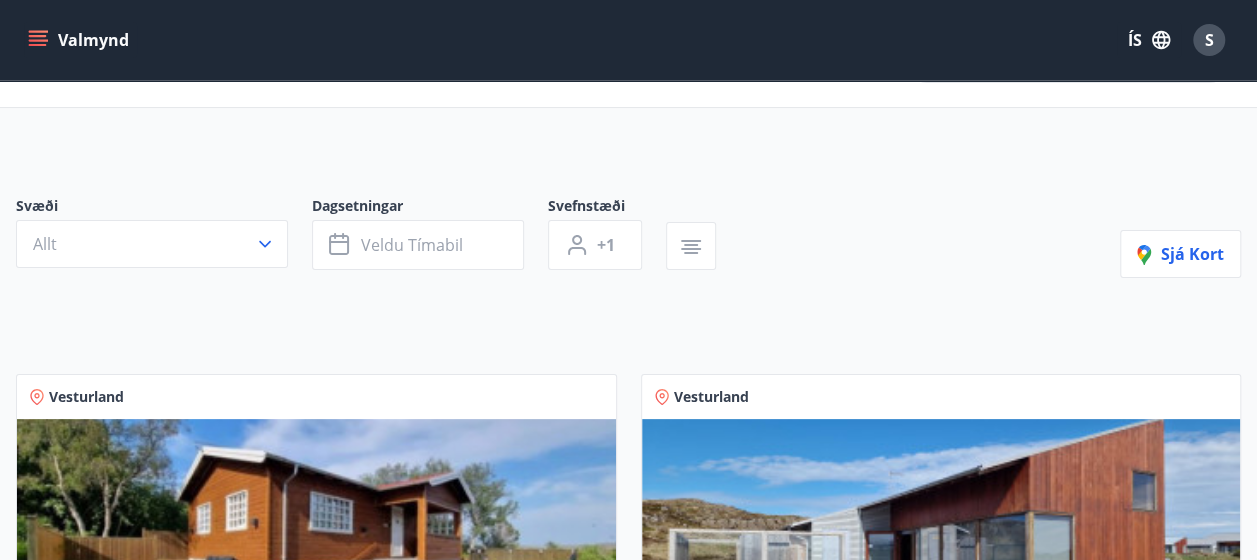 scroll, scrollTop: 100, scrollLeft: 0, axis: vertical 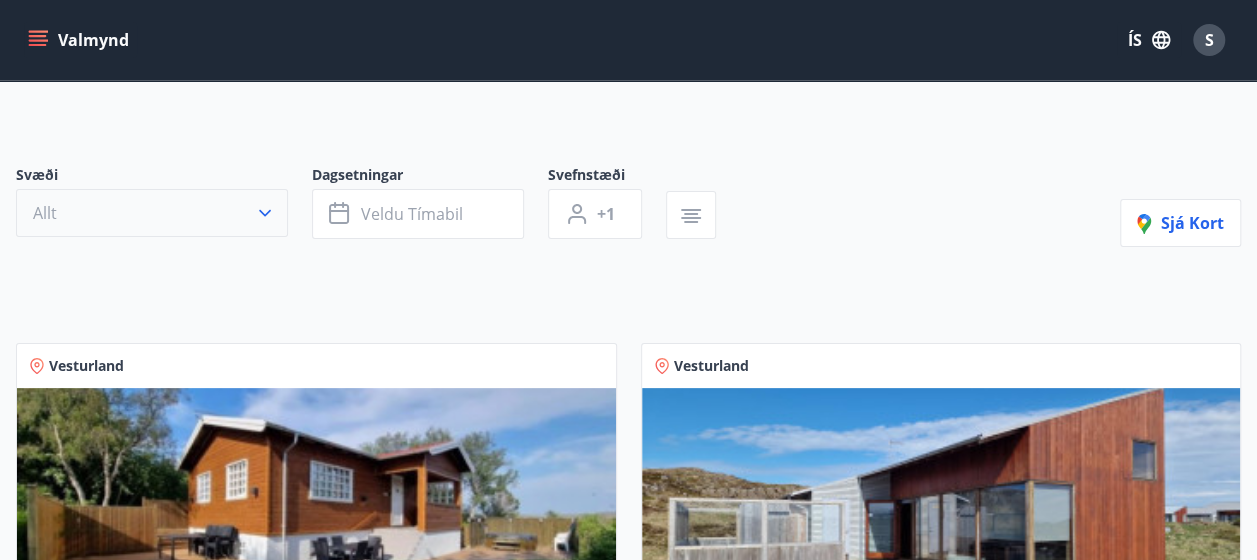 click on "Allt" at bounding box center [152, 213] 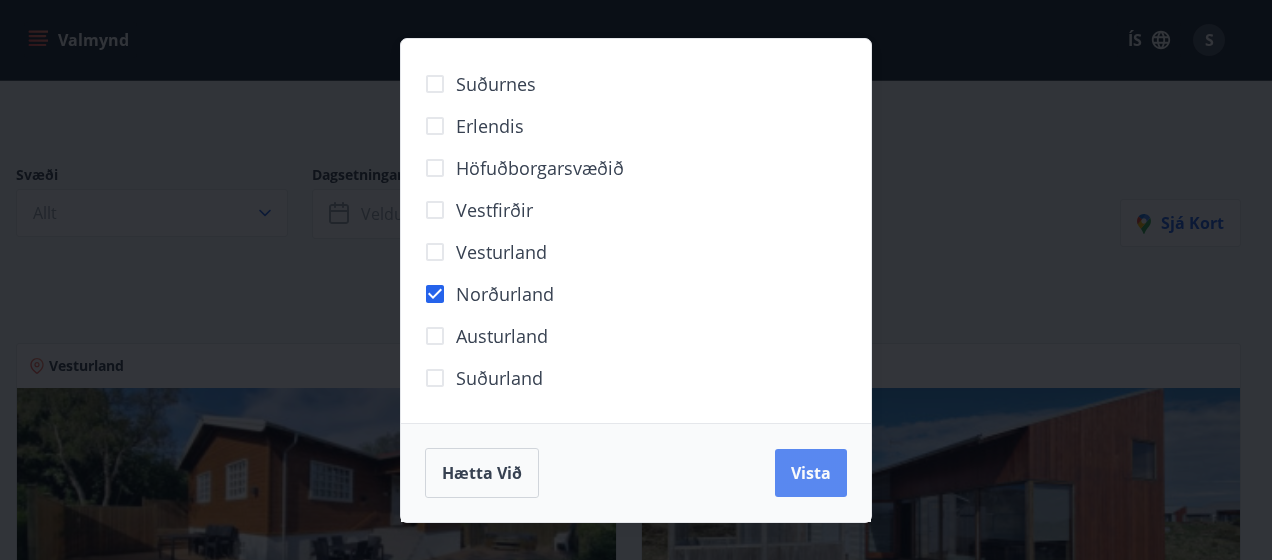 click on "Vista" at bounding box center [811, 473] 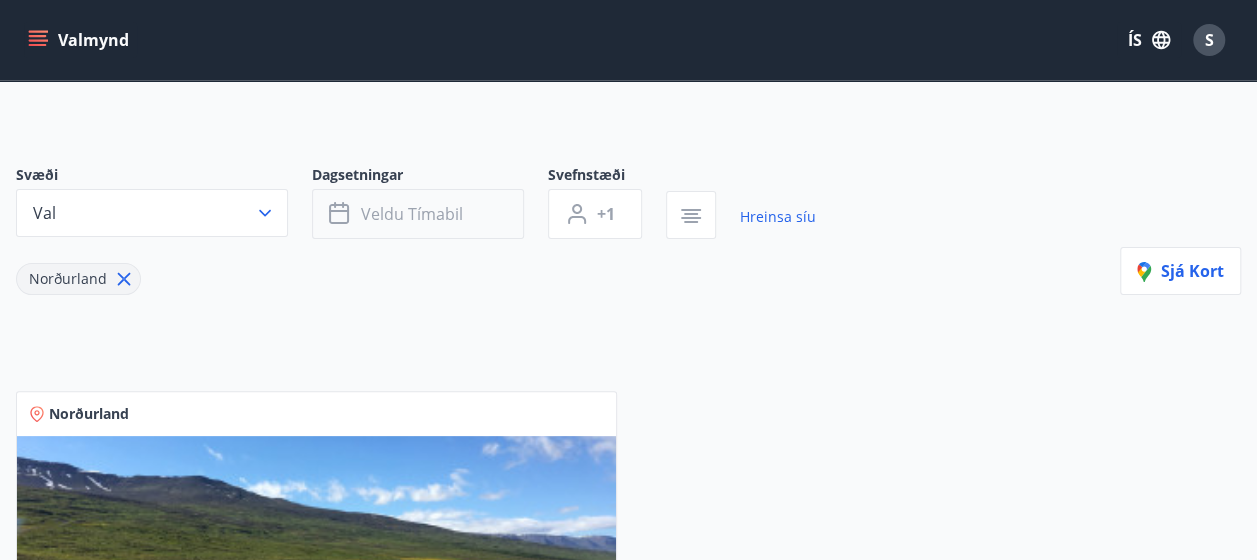 click on "Veldu tímabil" at bounding box center (412, 214) 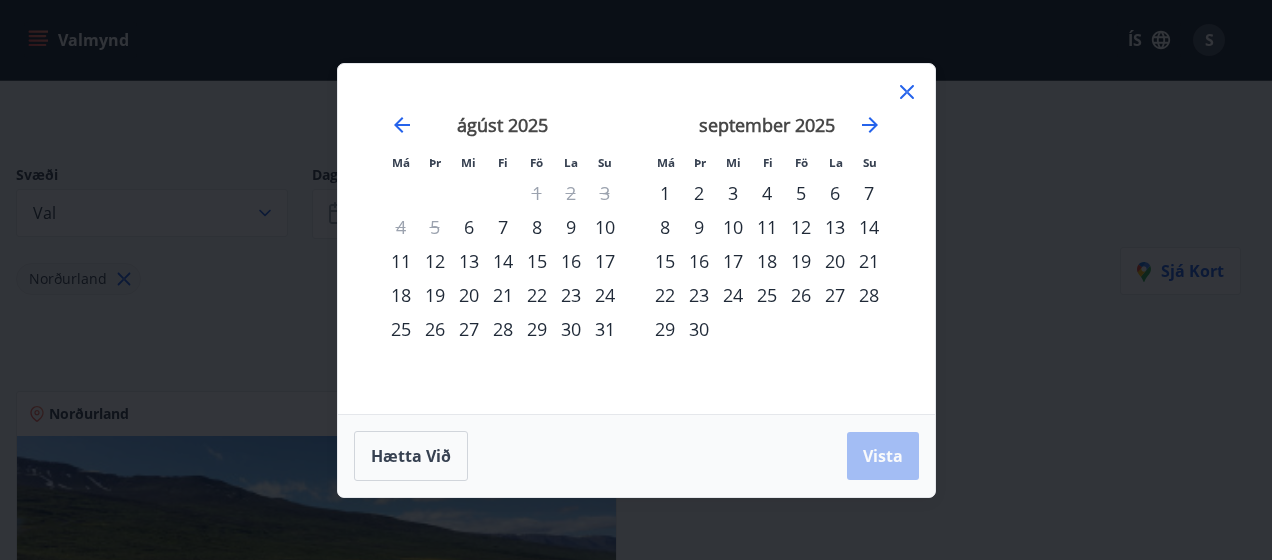 click on "11" at bounding box center (767, 227) 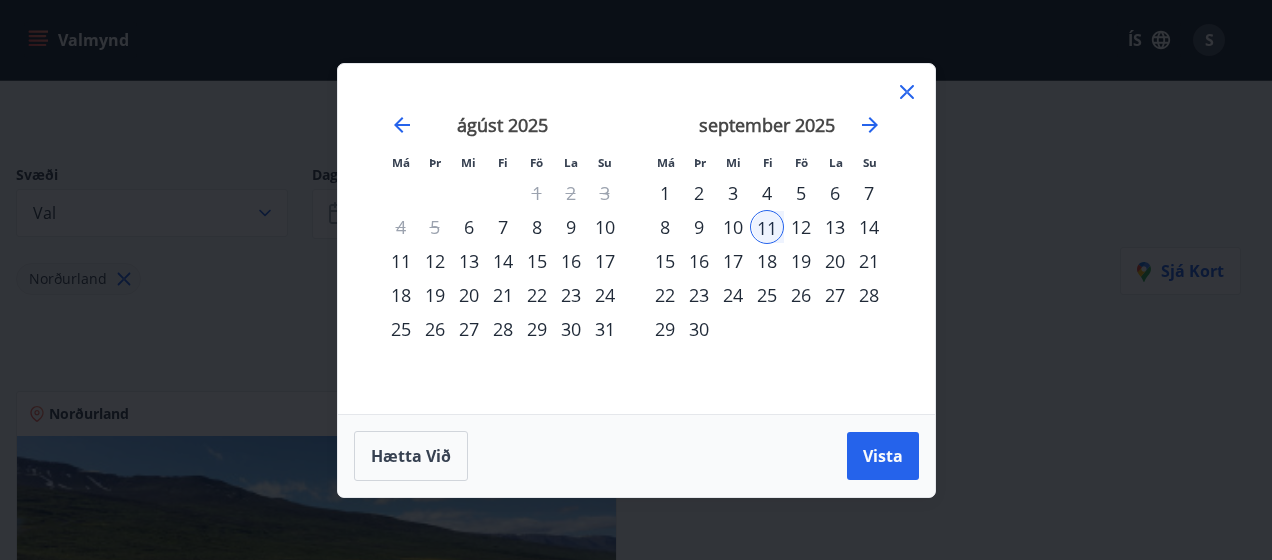 click on "12" at bounding box center (801, 227) 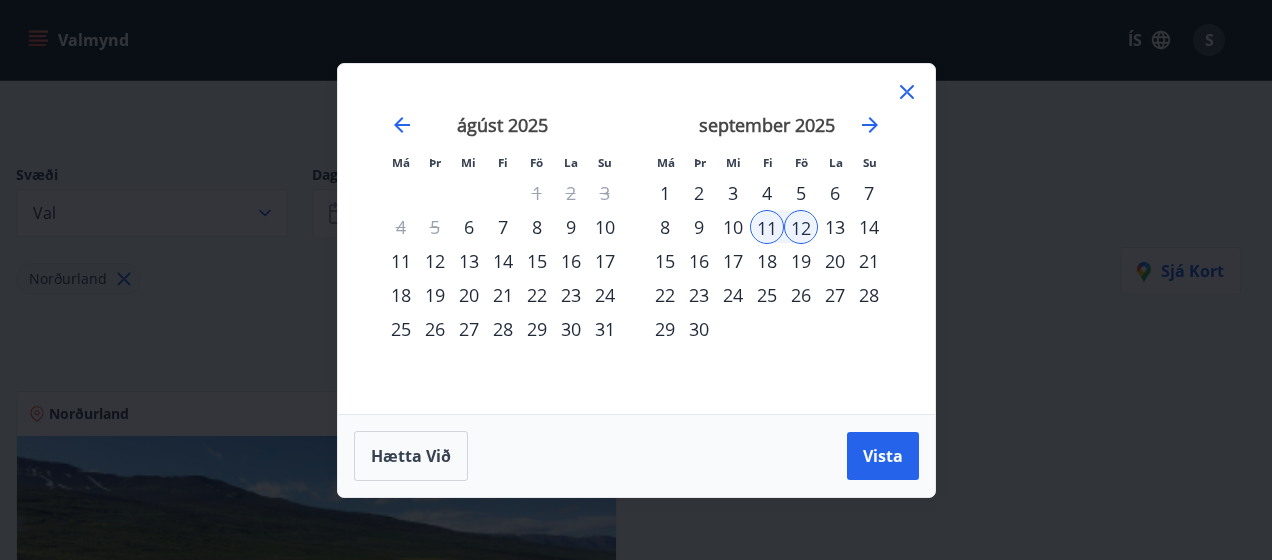 click on "10" at bounding box center (733, 227) 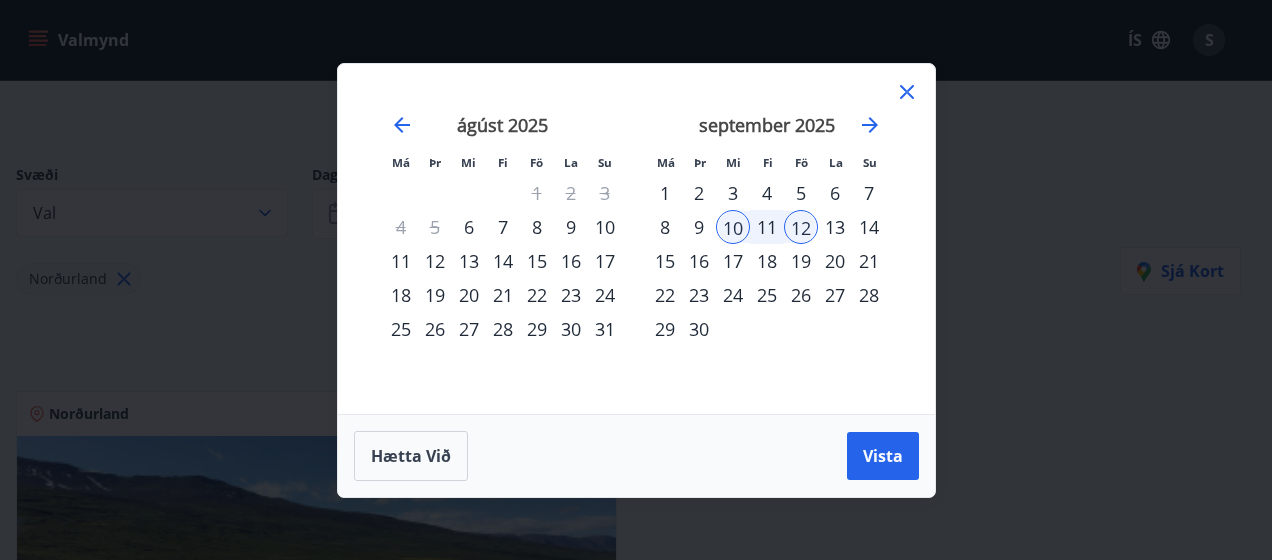 click on "12" at bounding box center [801, 227] 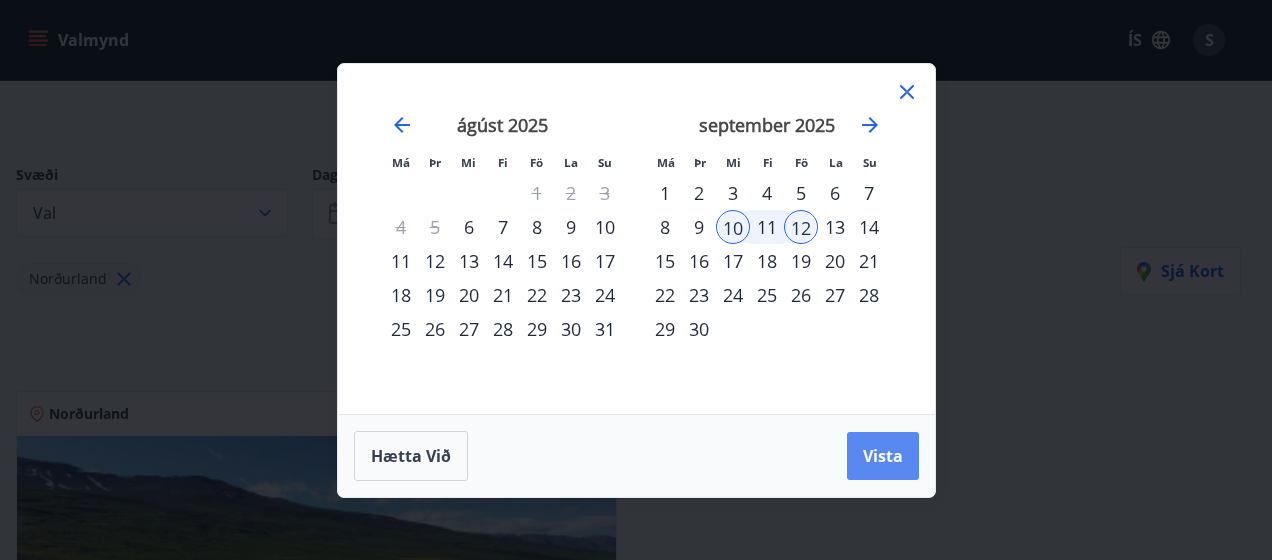 click on "Vista" at bounding box center [883, 456] 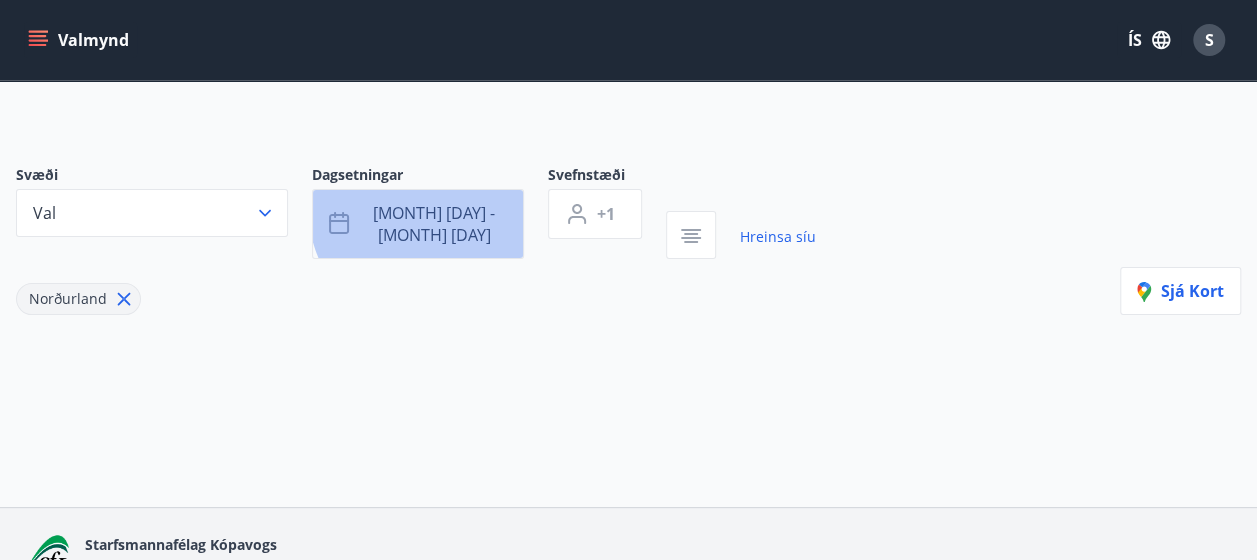 click on "[MONTH] [DAY] - [MONTH] [DAY]" at bounding box center (434, 224) 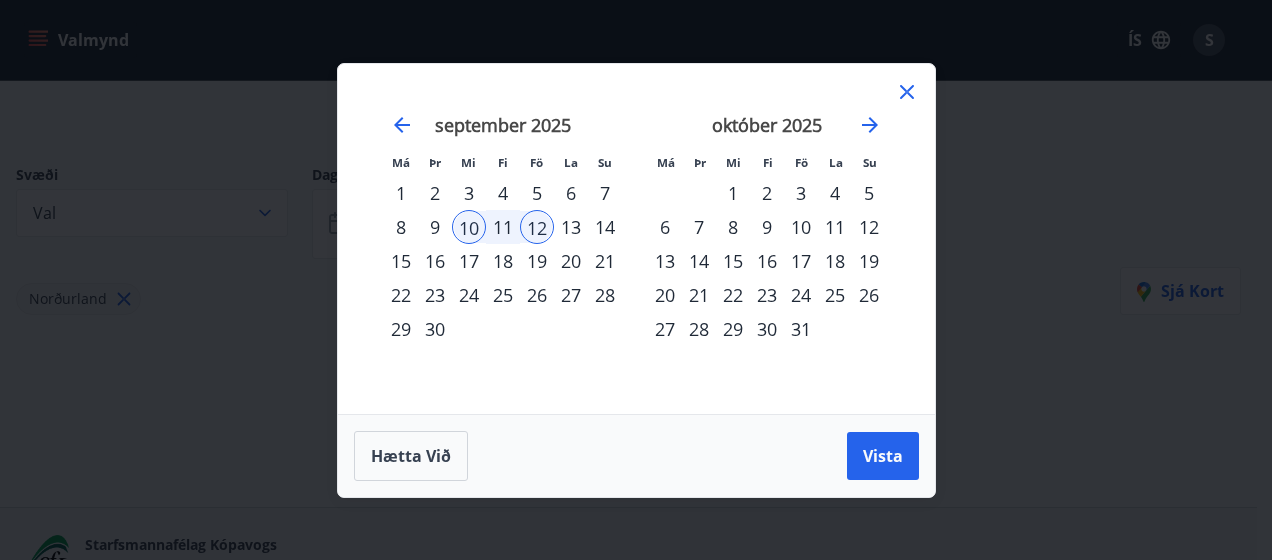 click on "6" at bounding box center [571, 193] 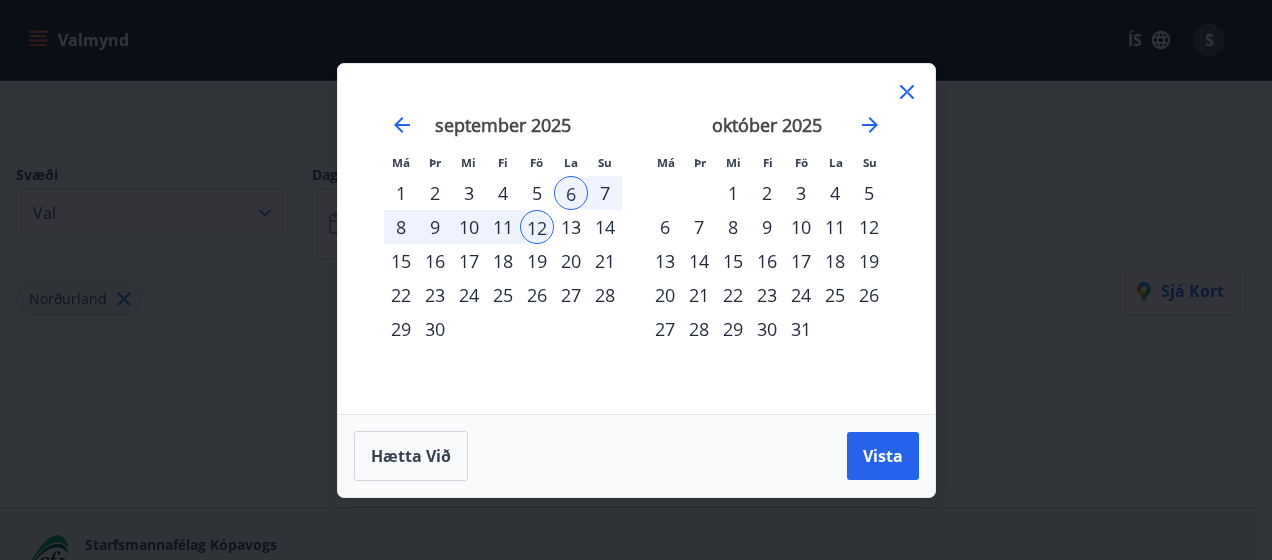 click on "13" at bounding box center (571, 227) 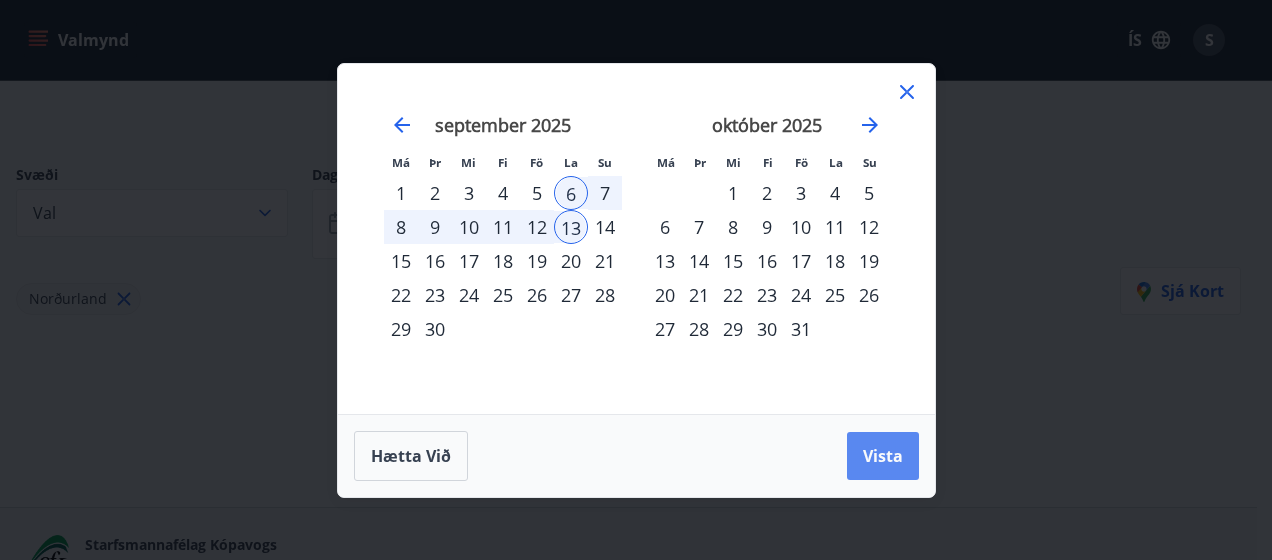 click on "Vista" at bounding box center [883, 456] 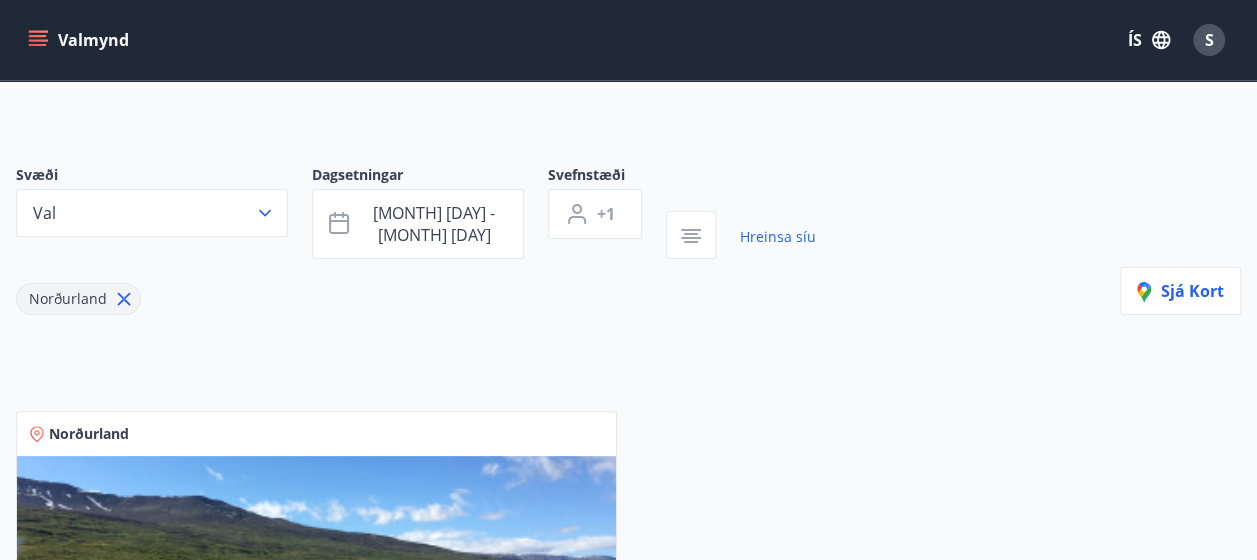 scroll, scrollTop: 100, scrollLeft: 0, axis: vertical 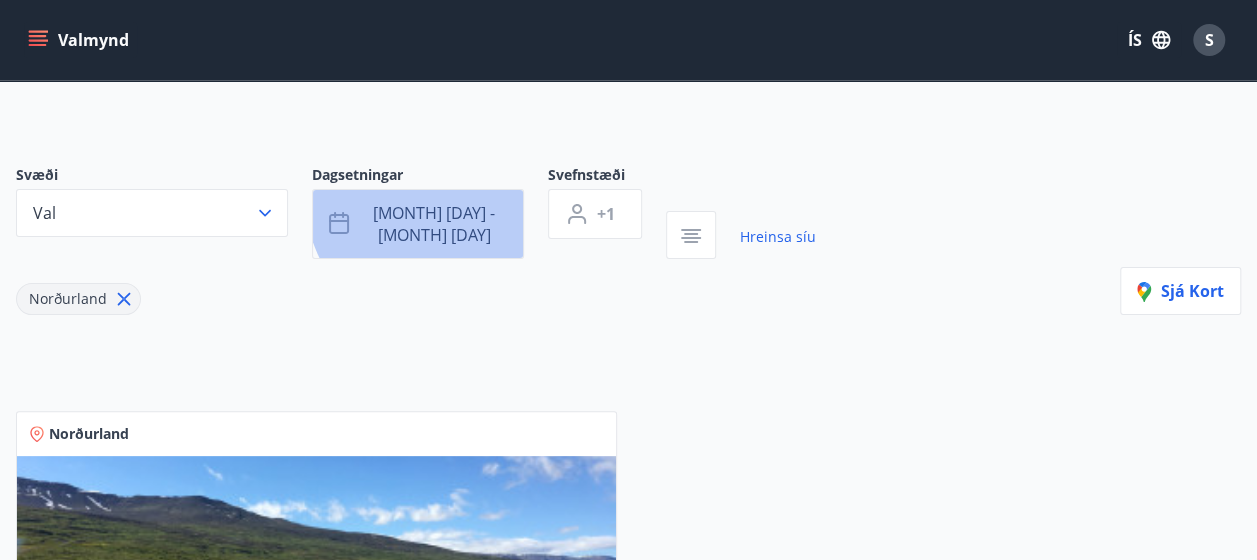 click on "[MONTH] [DAY] - [MONTH] [DAY]" at bounding box center [418, 224] 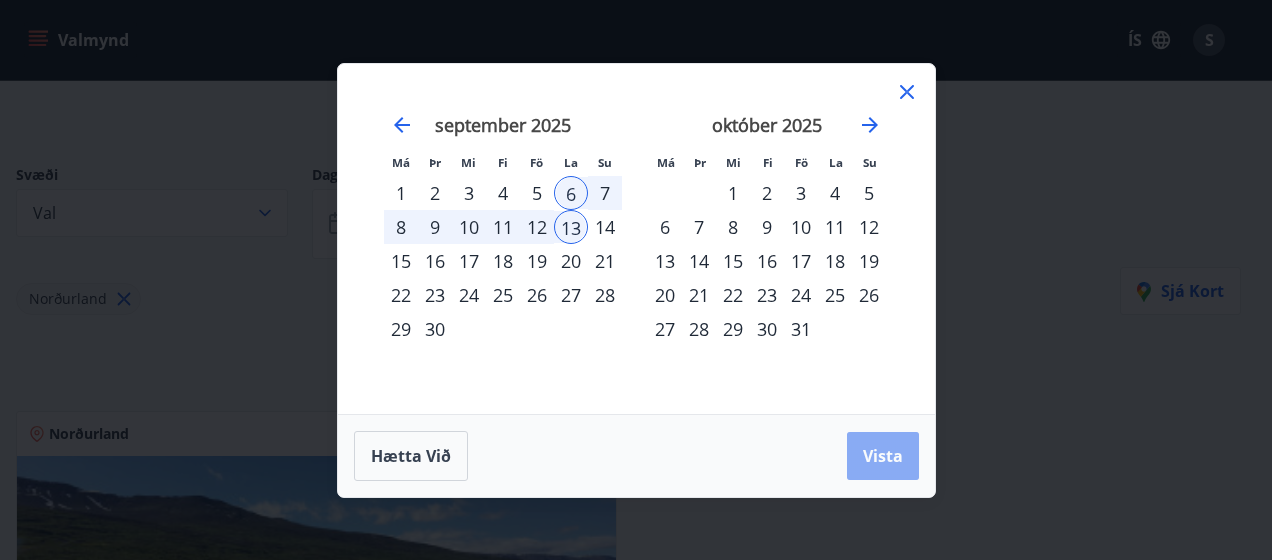 click on "Vista" at bounding box center [883, 456] 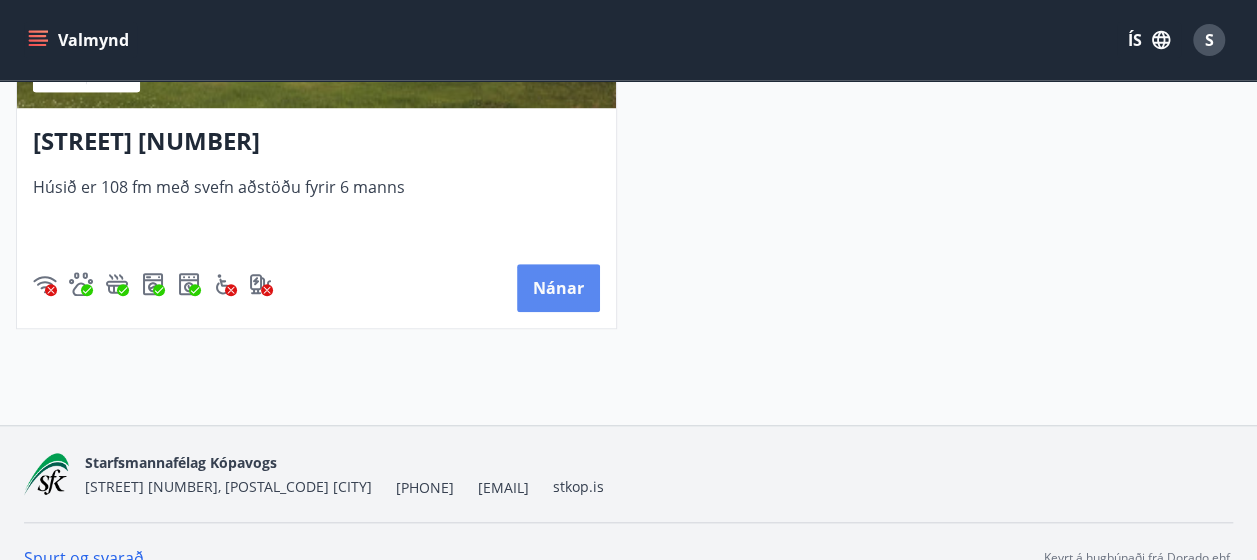 click on "Nánar" at bounding box center [558, 288] 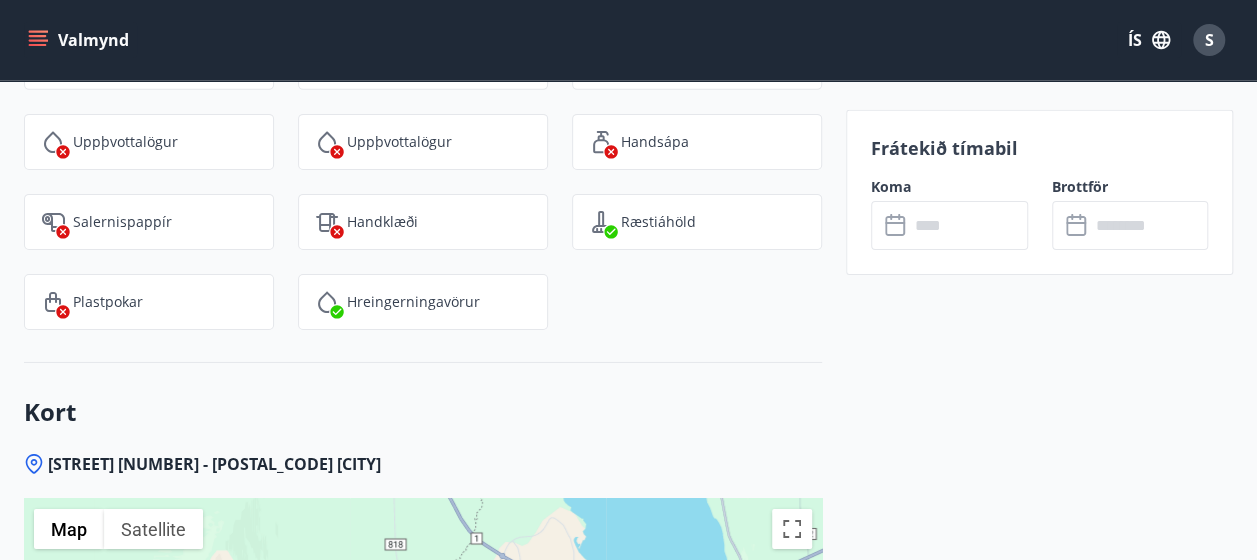 scroll, scrollTop: 3400, scrollLeft: 0, axis: vertical 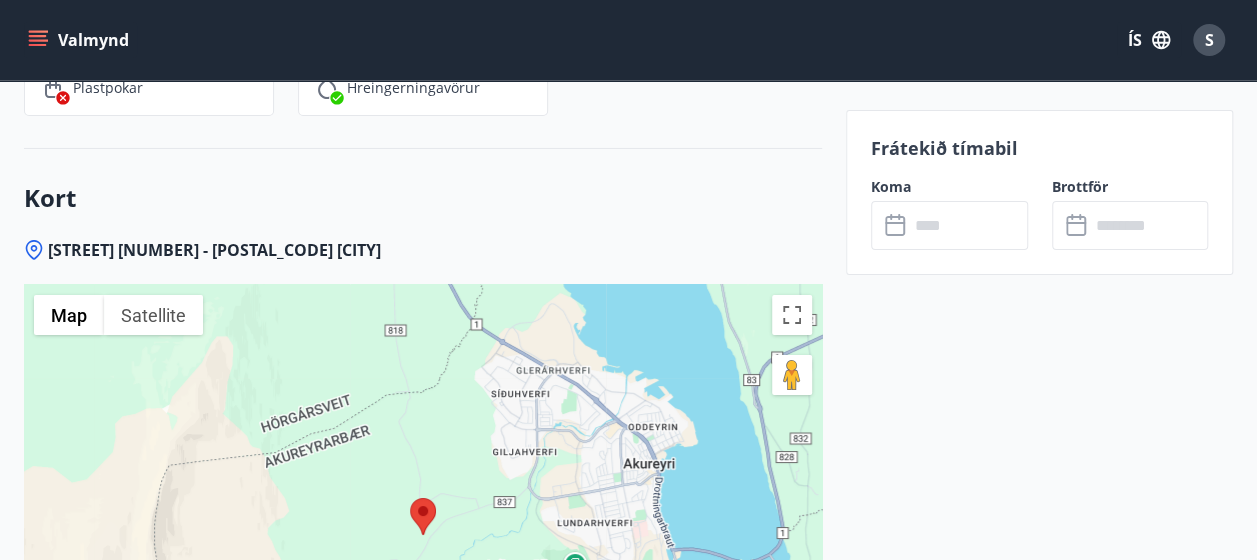 click at bounding box center [968, 225] 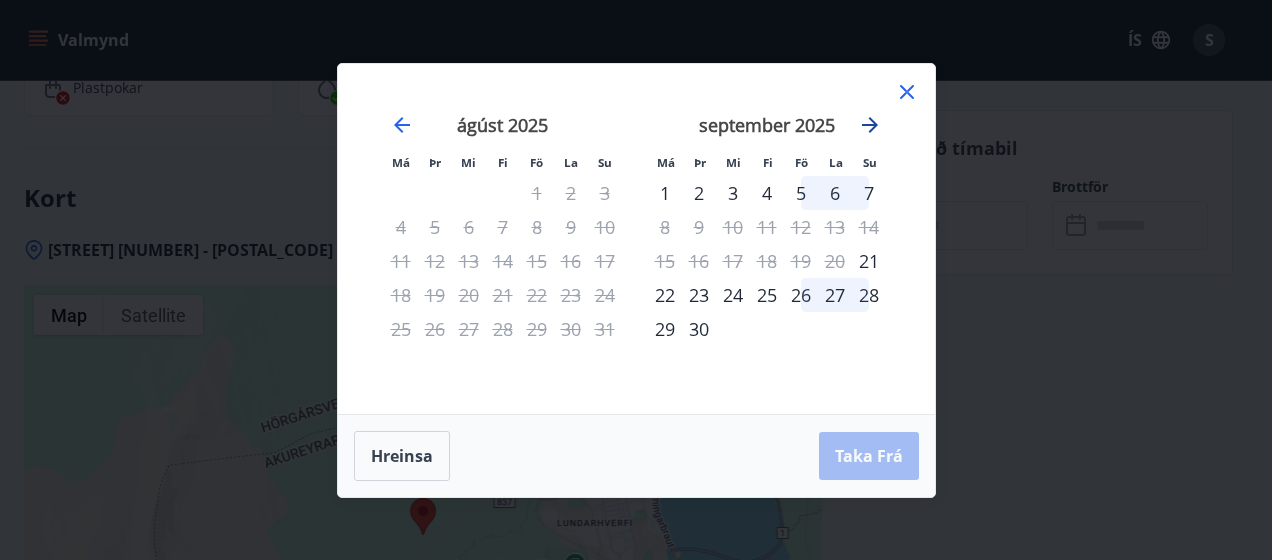 click 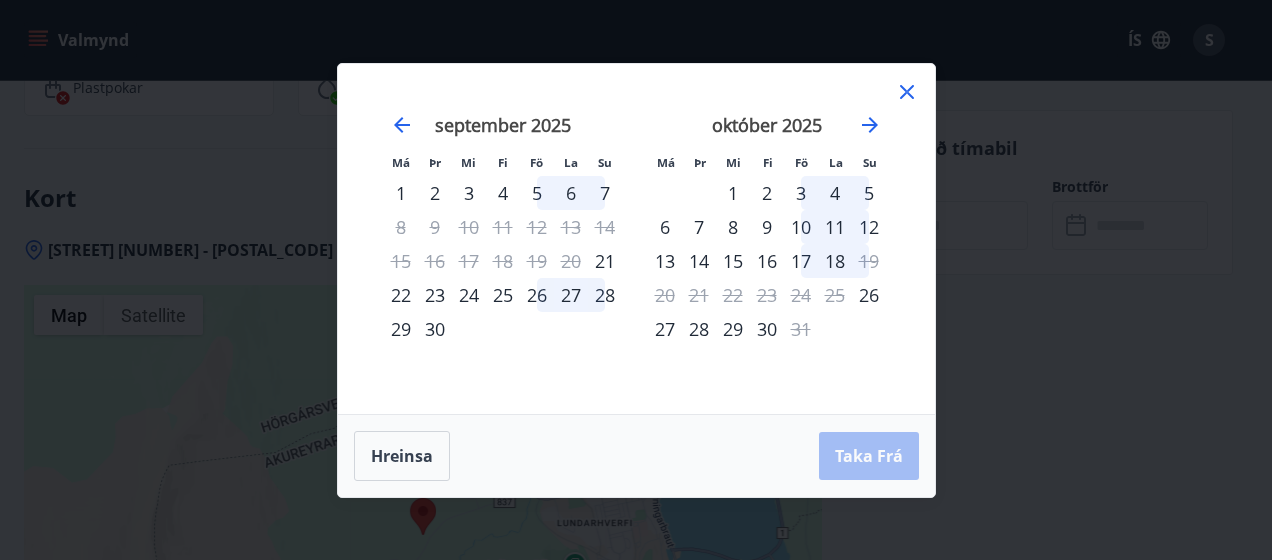 click 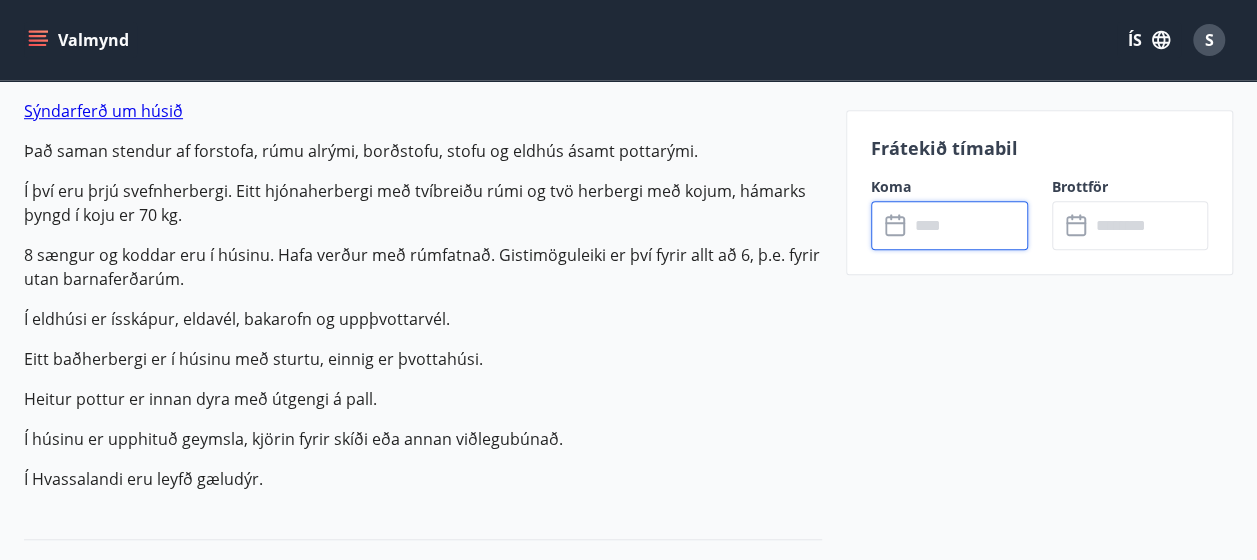 scroll, scrollTop: 700, scrollLeft: 0, axis: vertical 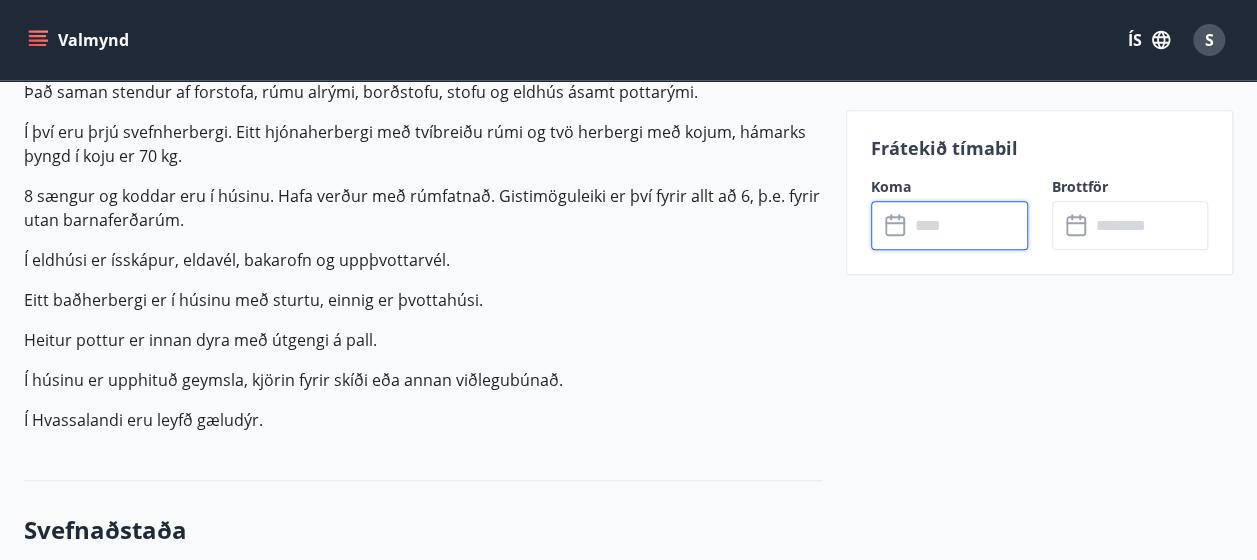 click at bounding box center (968, 225) 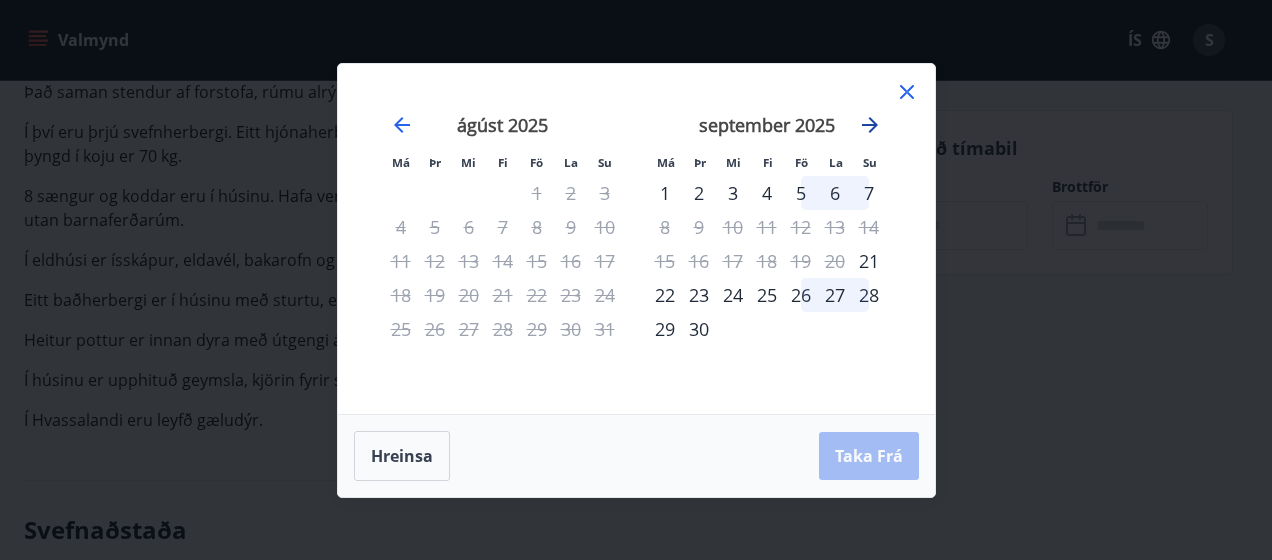 click 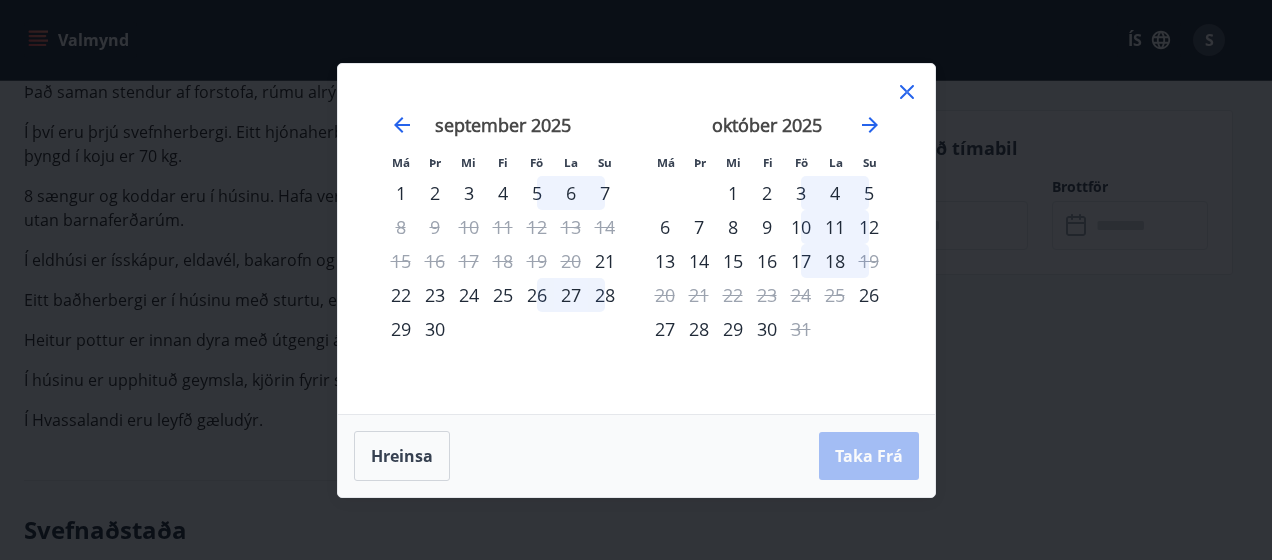 click on "10" at bounding box center (801, 227) 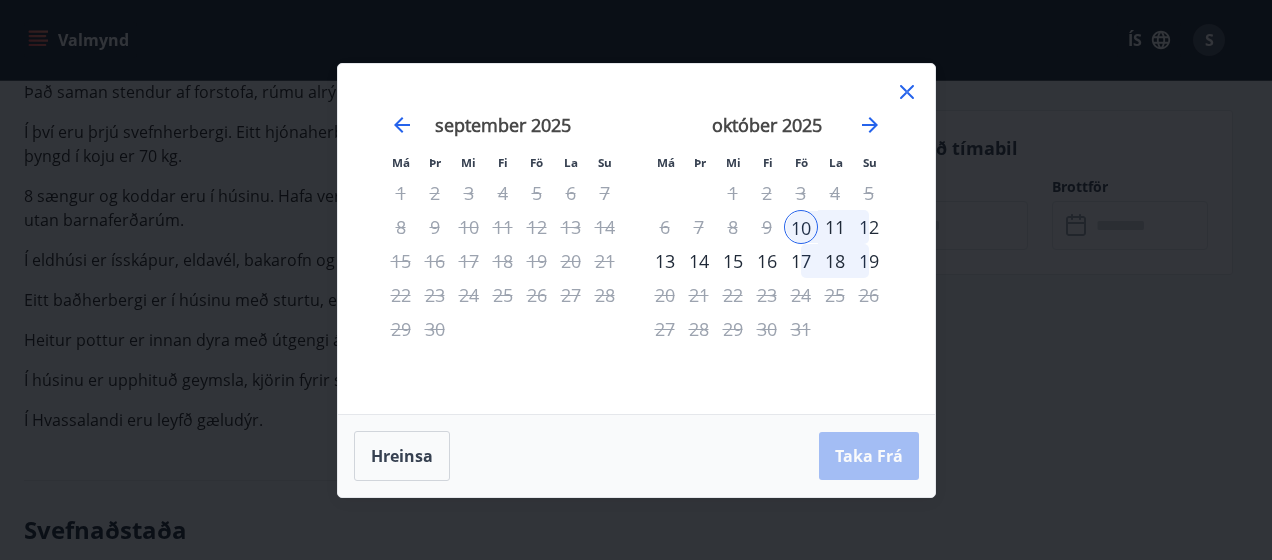 click on "12" at bounding box center (869, 227) 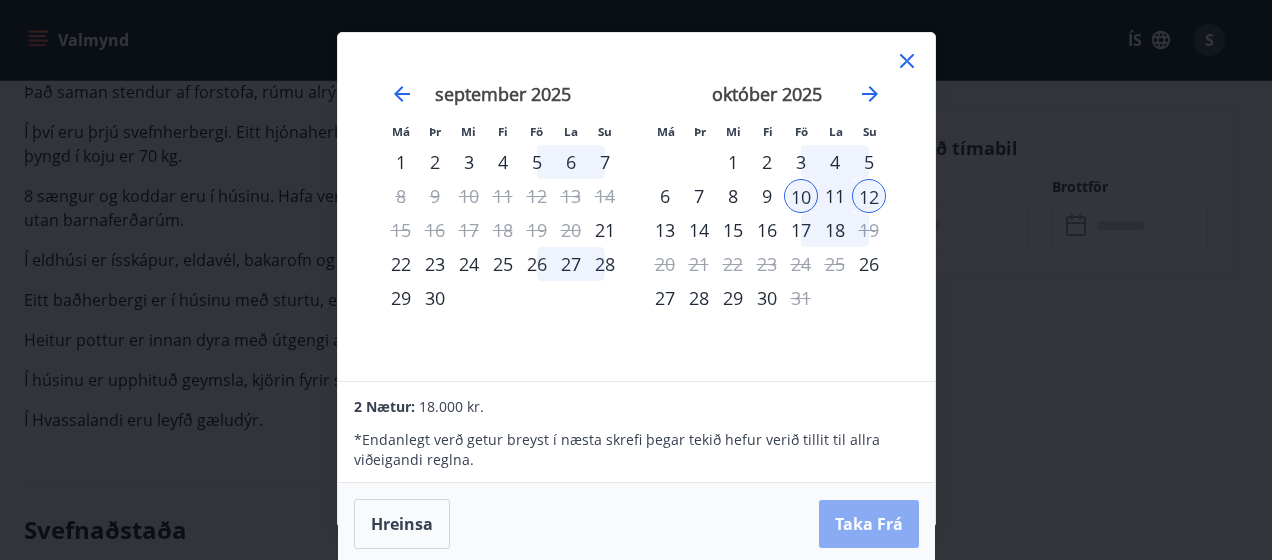 click on "Taka Frá" at bounding box center [869, 524] 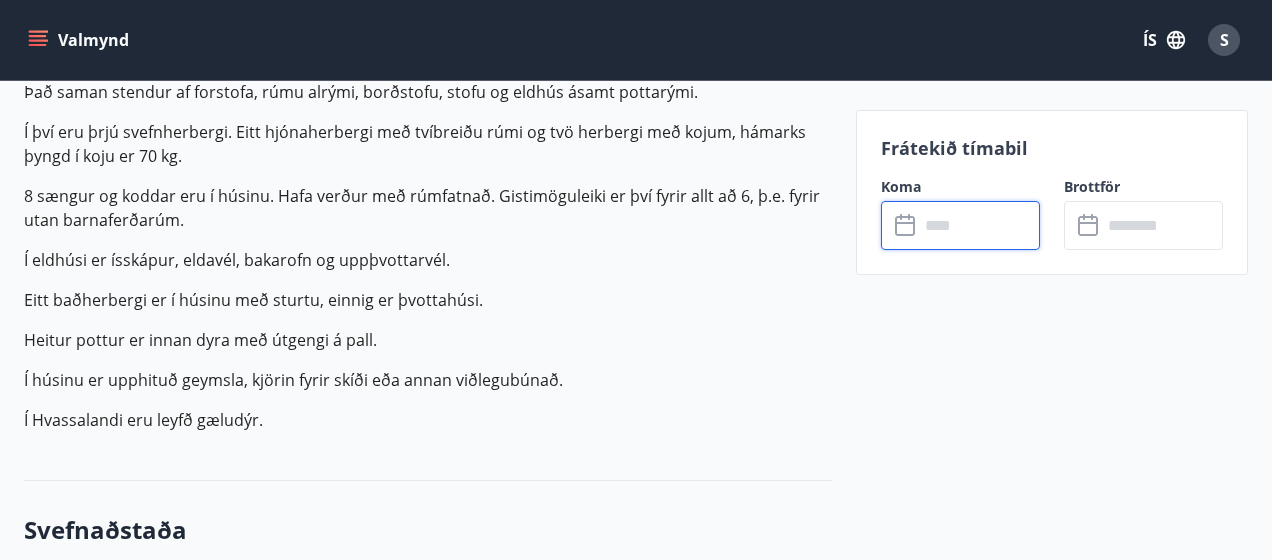 type on "******" 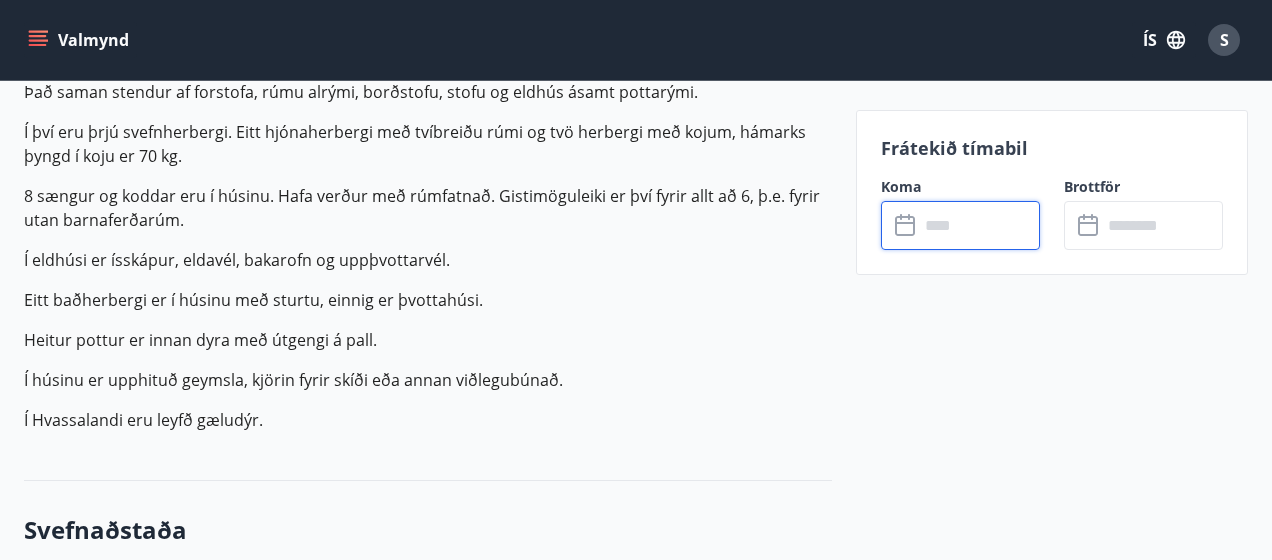 type on "******" 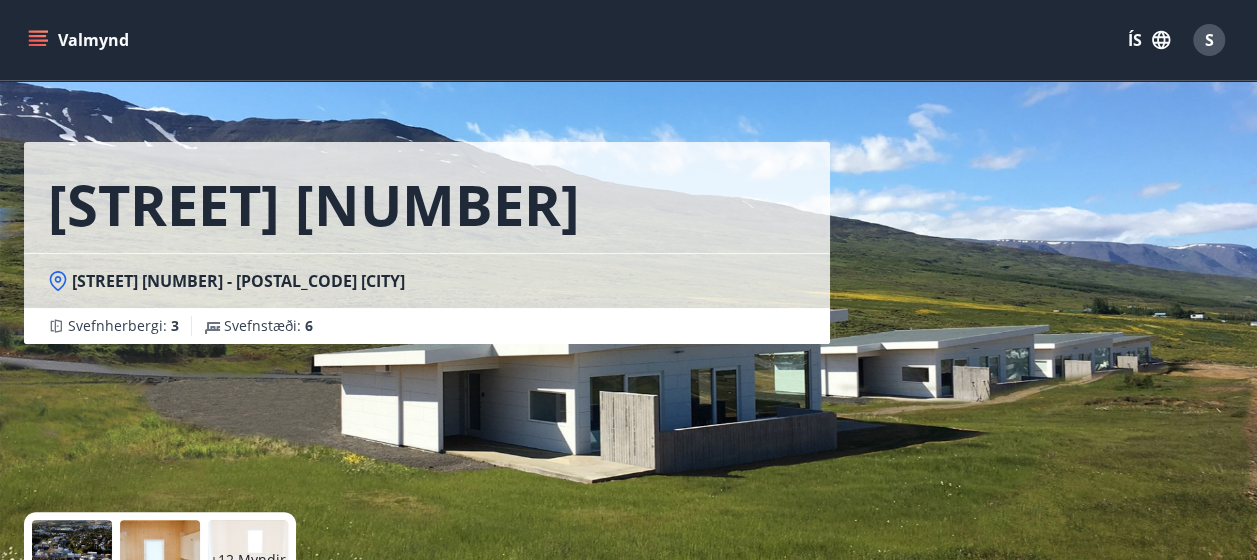 scroll, scrollTop: 0, scrollLeft: 0, axis: both 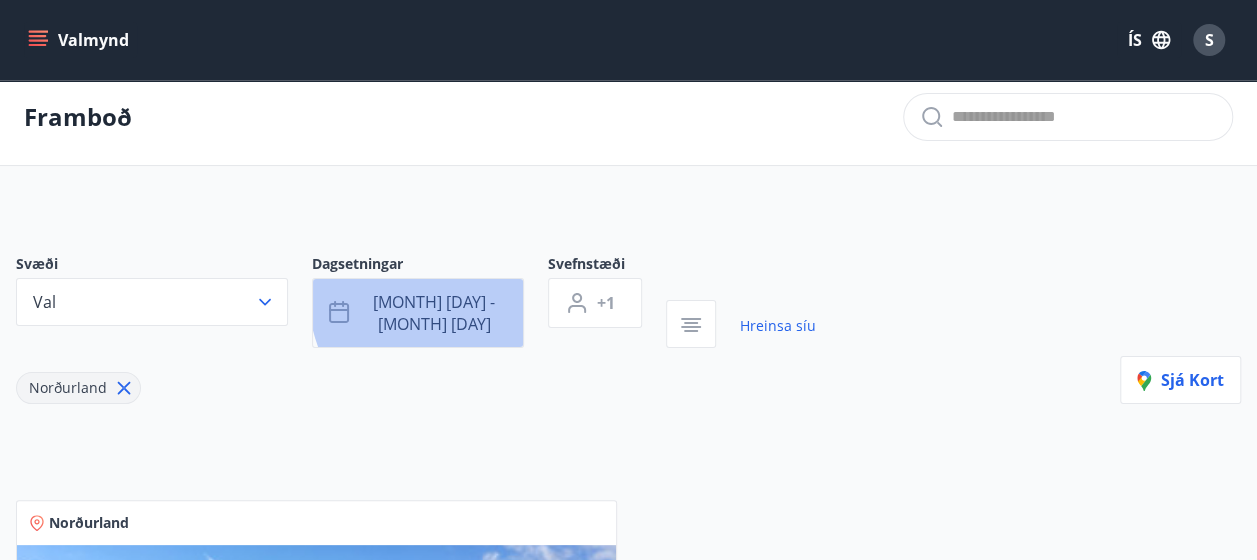click on "[MONTH] [DAY] - [MONTH] [DAY]" at bounding box center [418, 313] 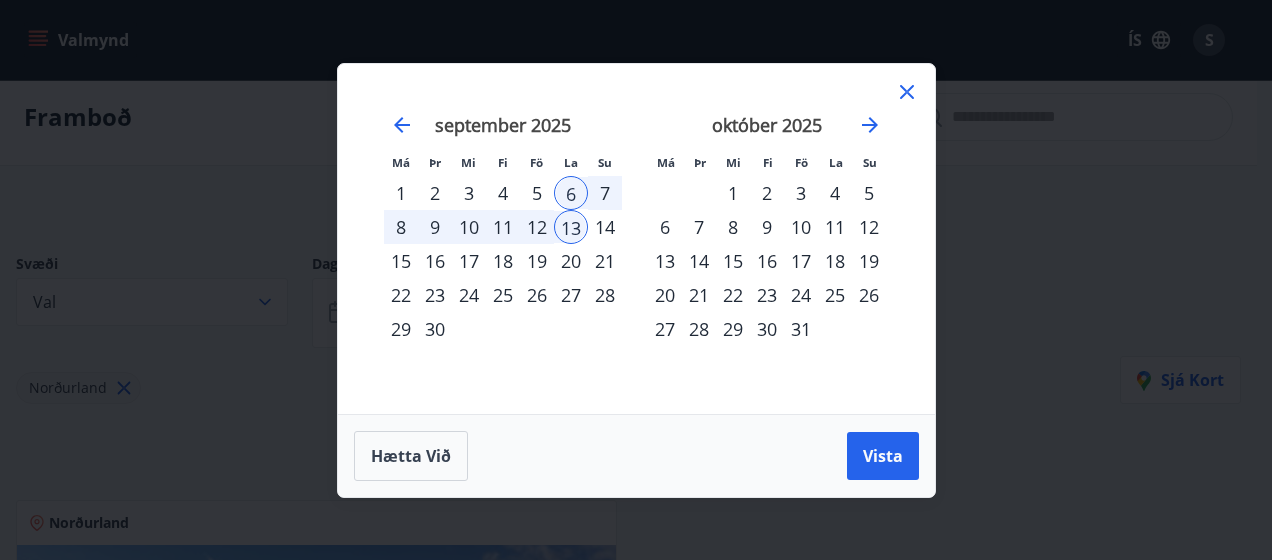 click on "10" at bounding box center [469, 227] 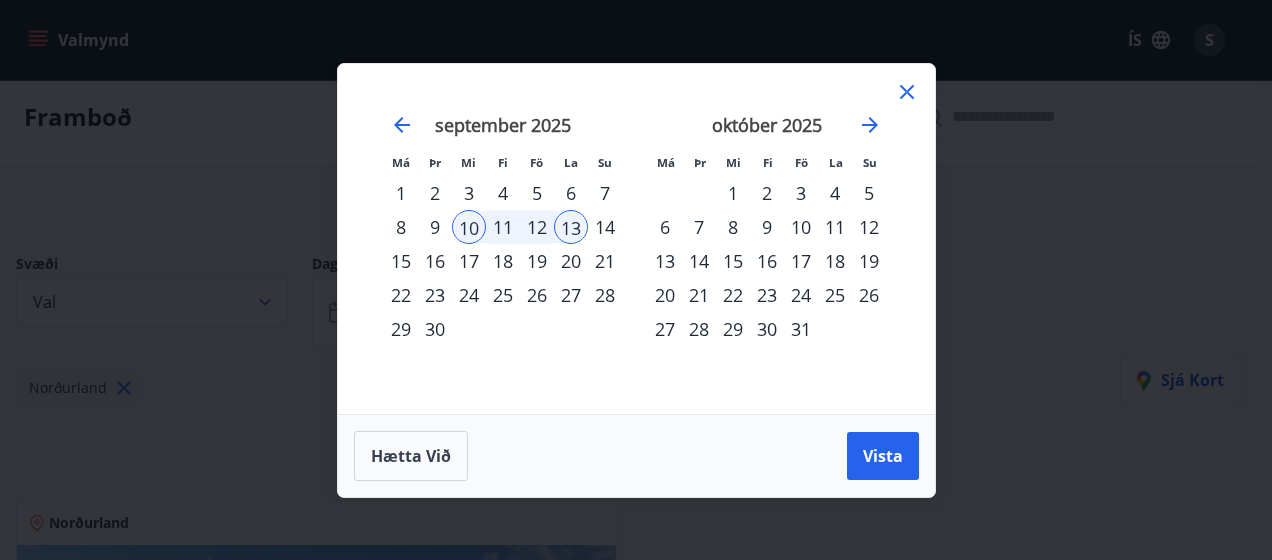 click on "12" at bounding box center [537, 227] 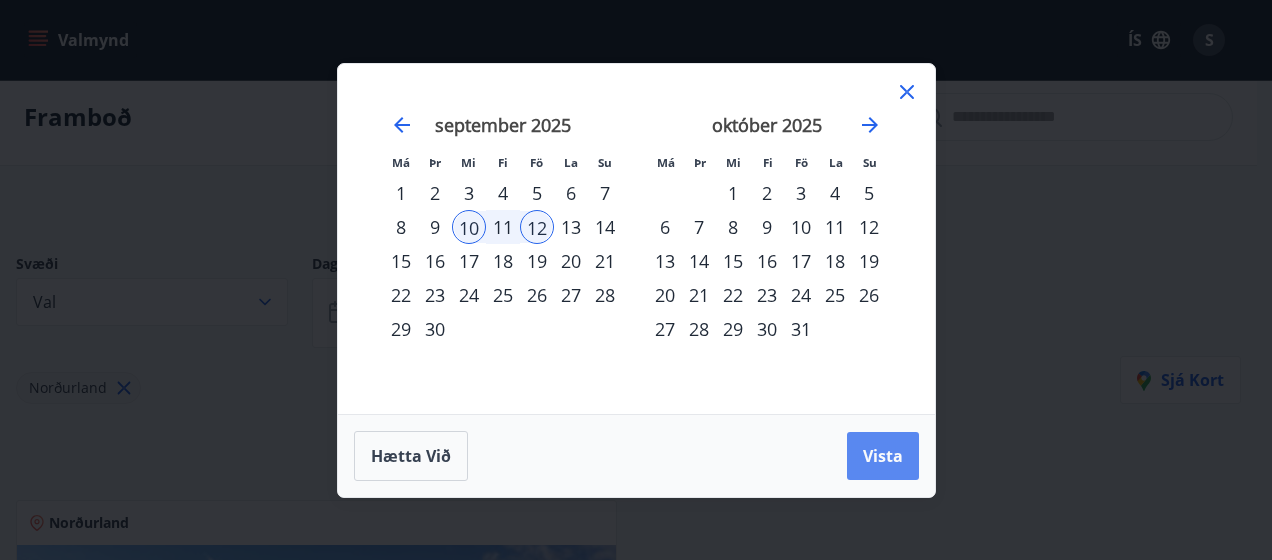 click on "Vista" at bounding box center [883, 456] 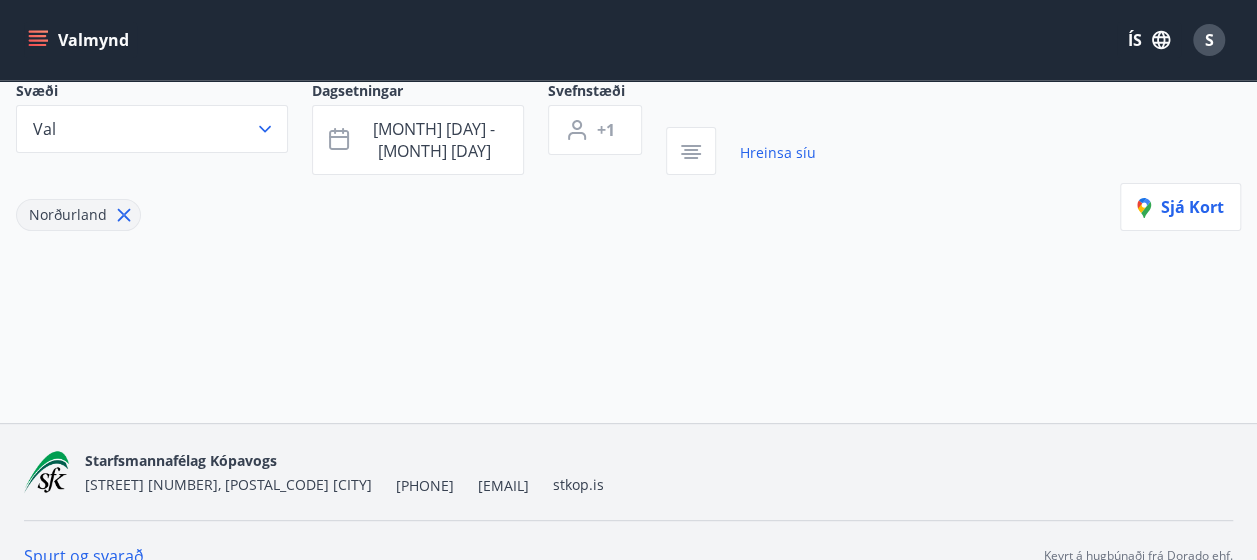 scroll, scrollTop: 193, scrollLeft: 0, axis: vertical 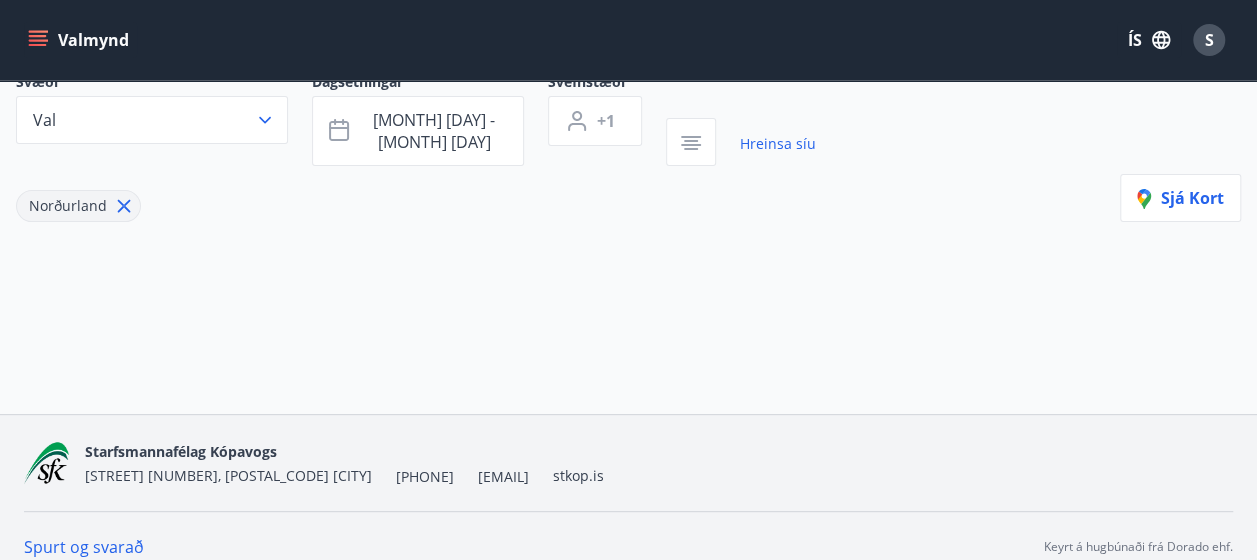 click 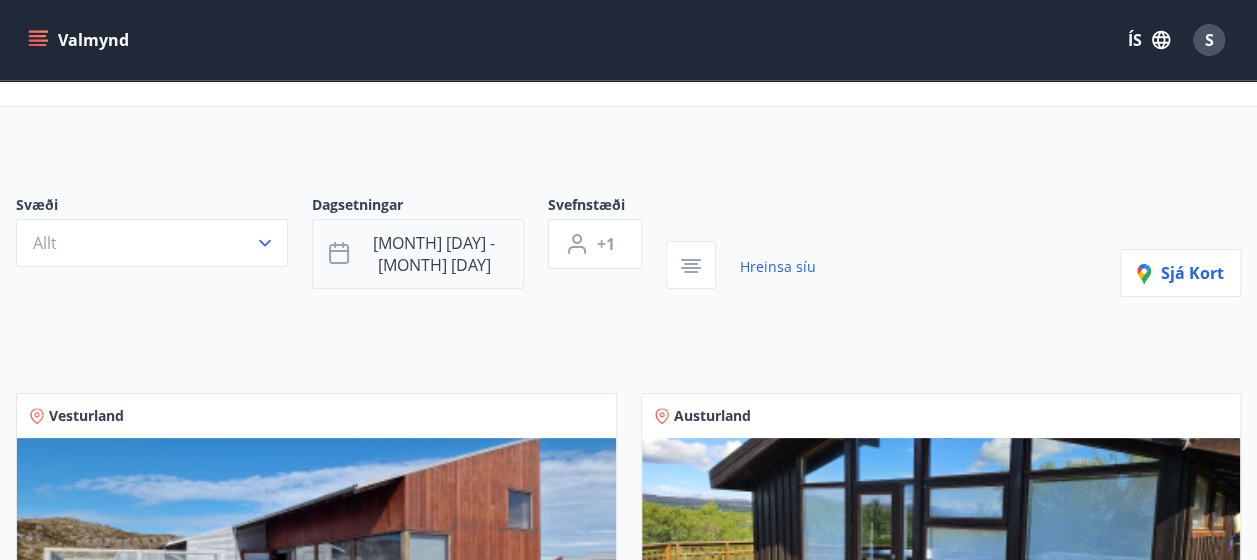 scroll, scrollTop: 0, scrollLeft: 0, axis: both 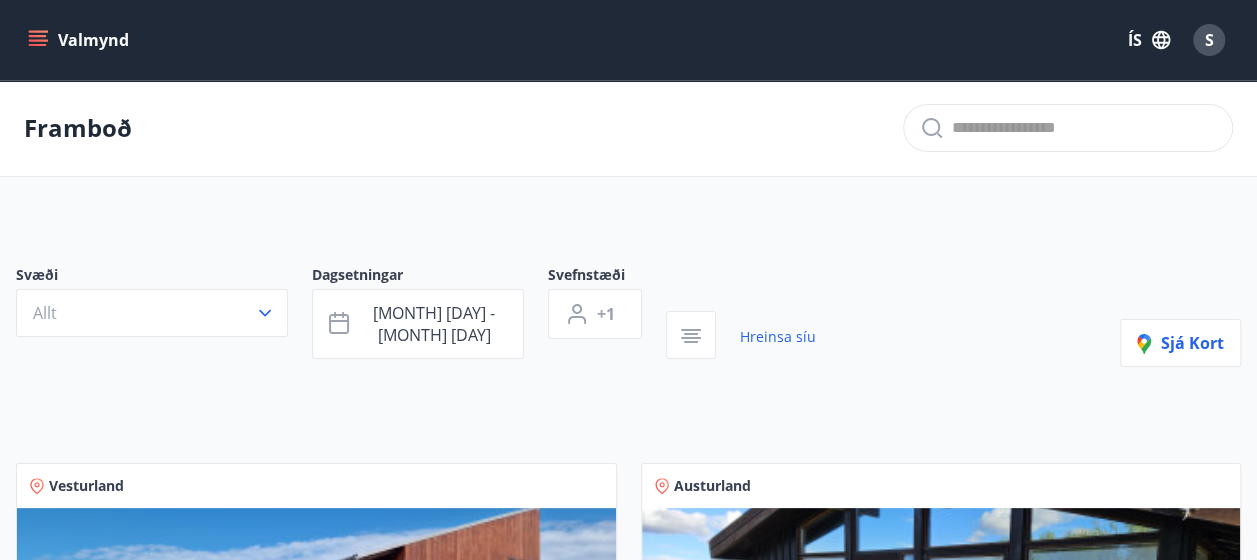 click on "Valmynd" at bounding box center (80, 40) 